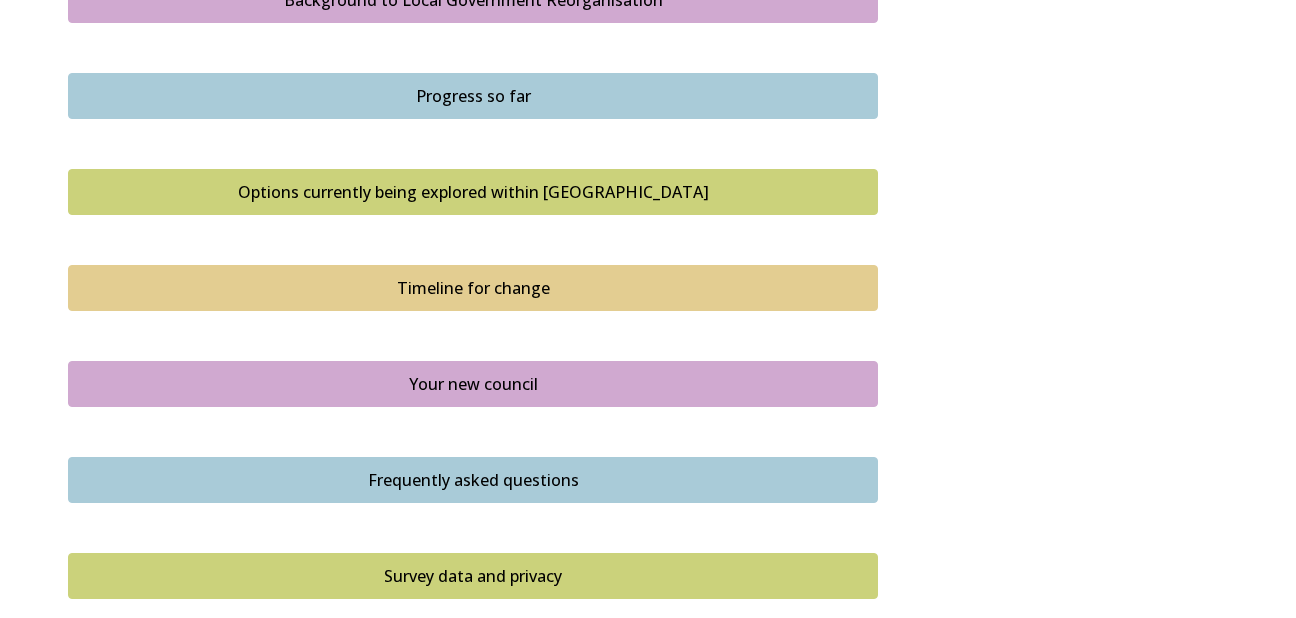 scroll, scrollTop: 1200, scrollLeft: 0, axis: vertical 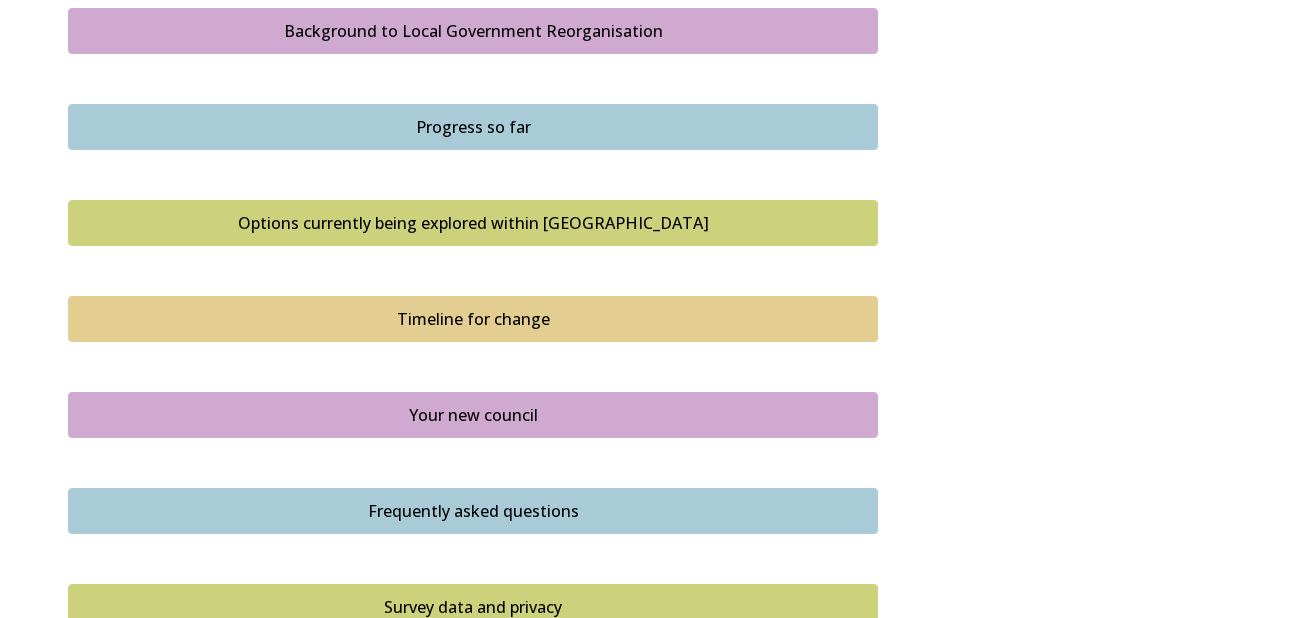 click on "Options currently being explored within [GEOGRAPHIC_DATA]" at bounding box center [473, 223] 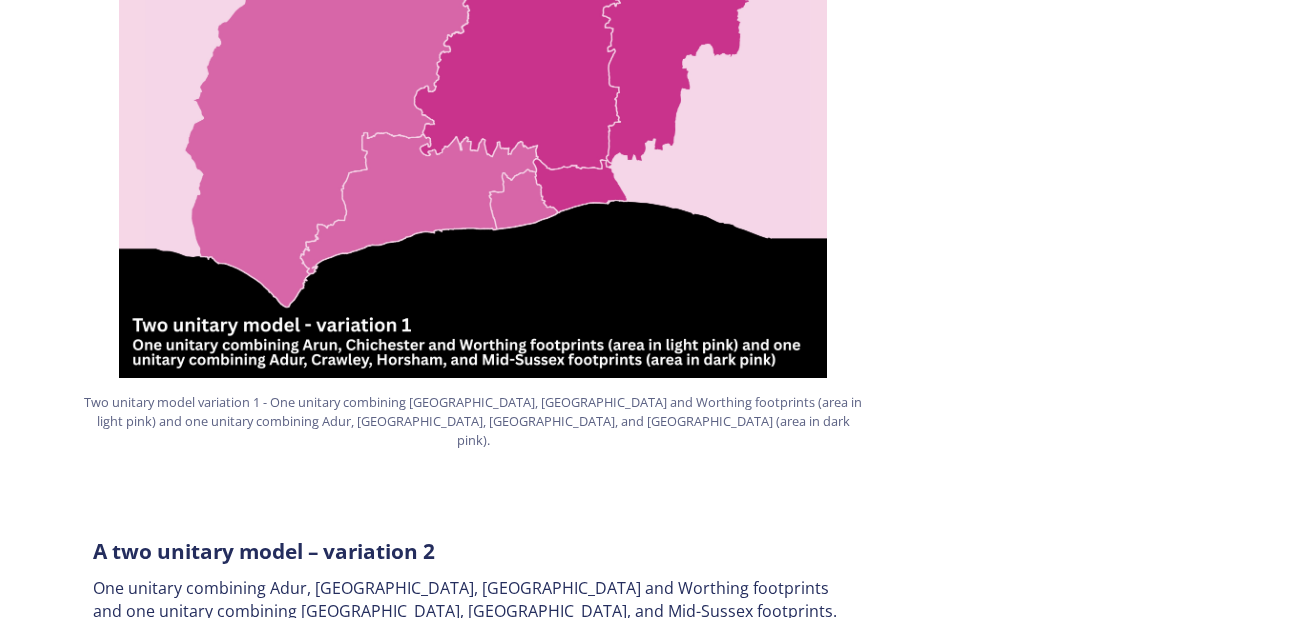 scroll, scrollTop: 2100, scrollLeft: 0, axis: vertical 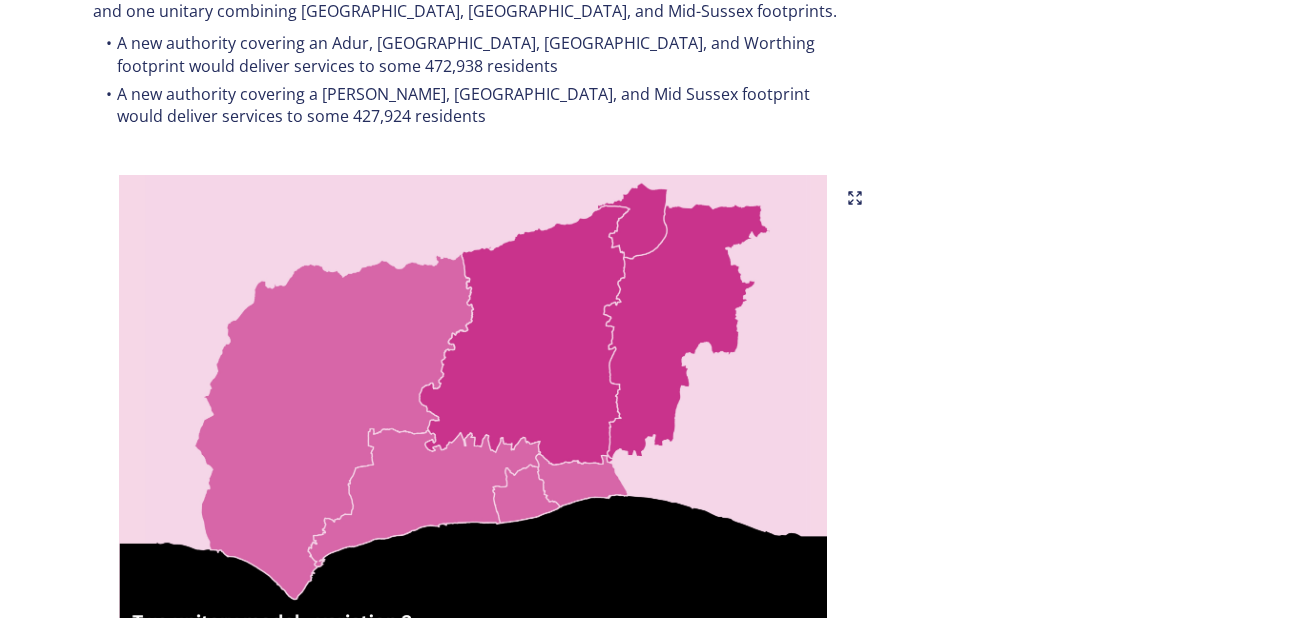 click at bounding box center (473, 425) 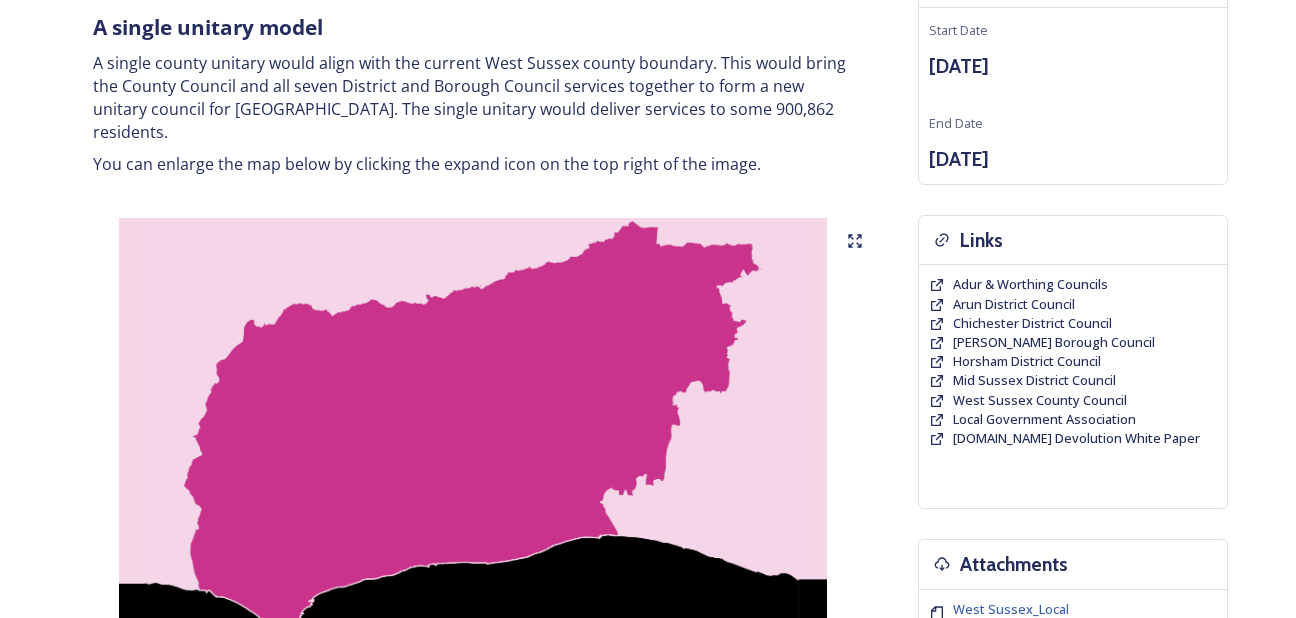 scroll, scrollTop: 0, scrollLeft: 0, axis: both 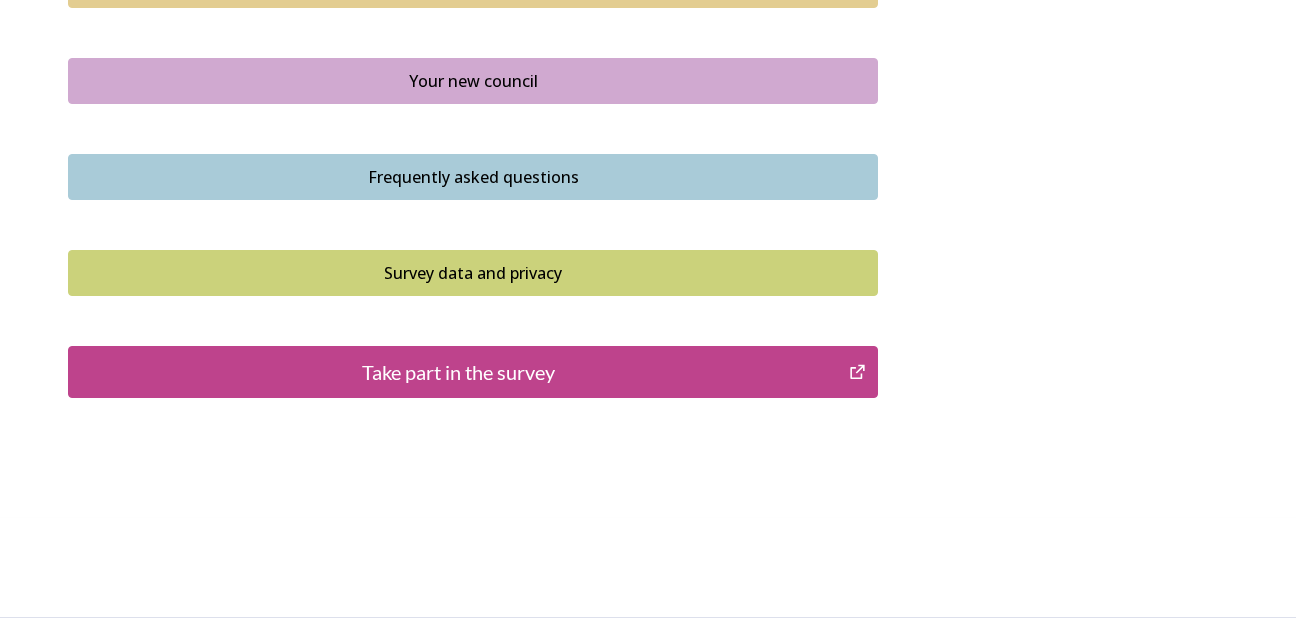 click on "Take part in the survey" at bounding box center [458, 372] 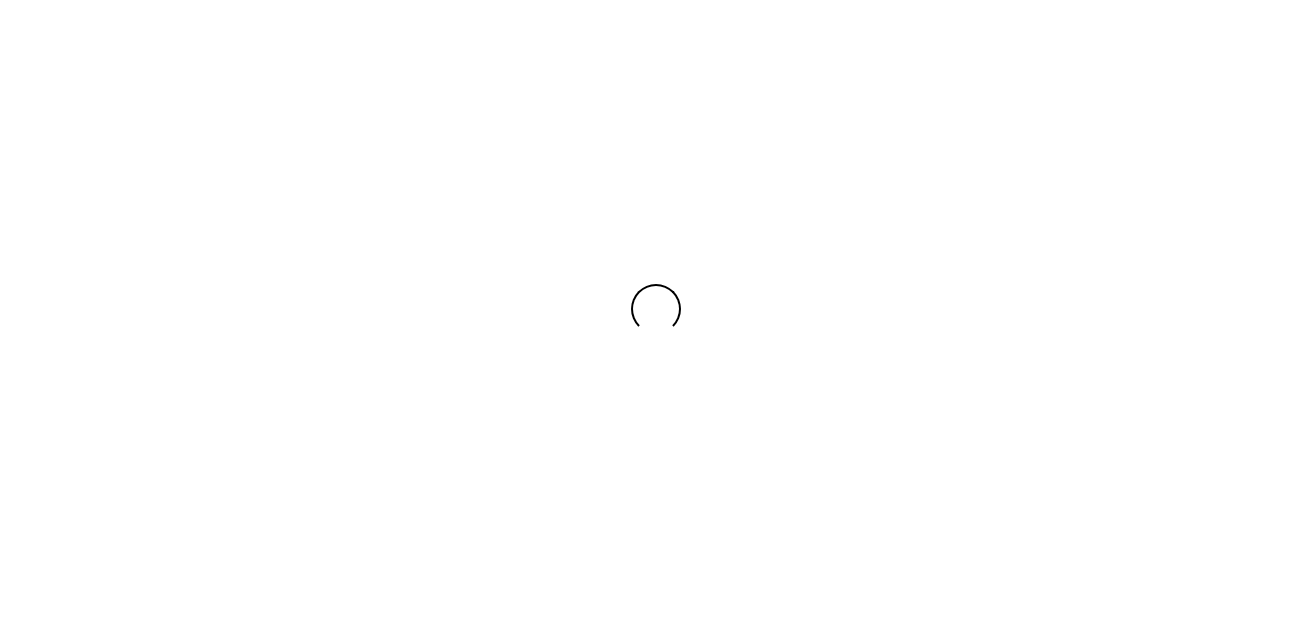 scroll, scrollTop: 0, scrollLeft: 0, axis: both 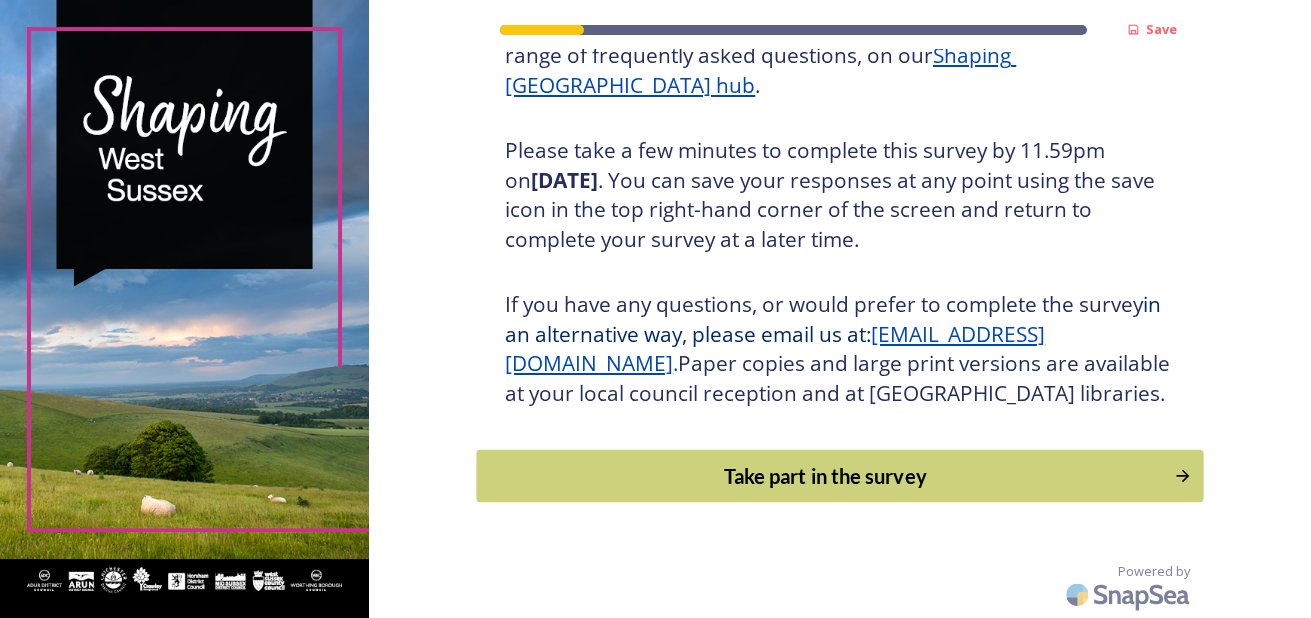 click 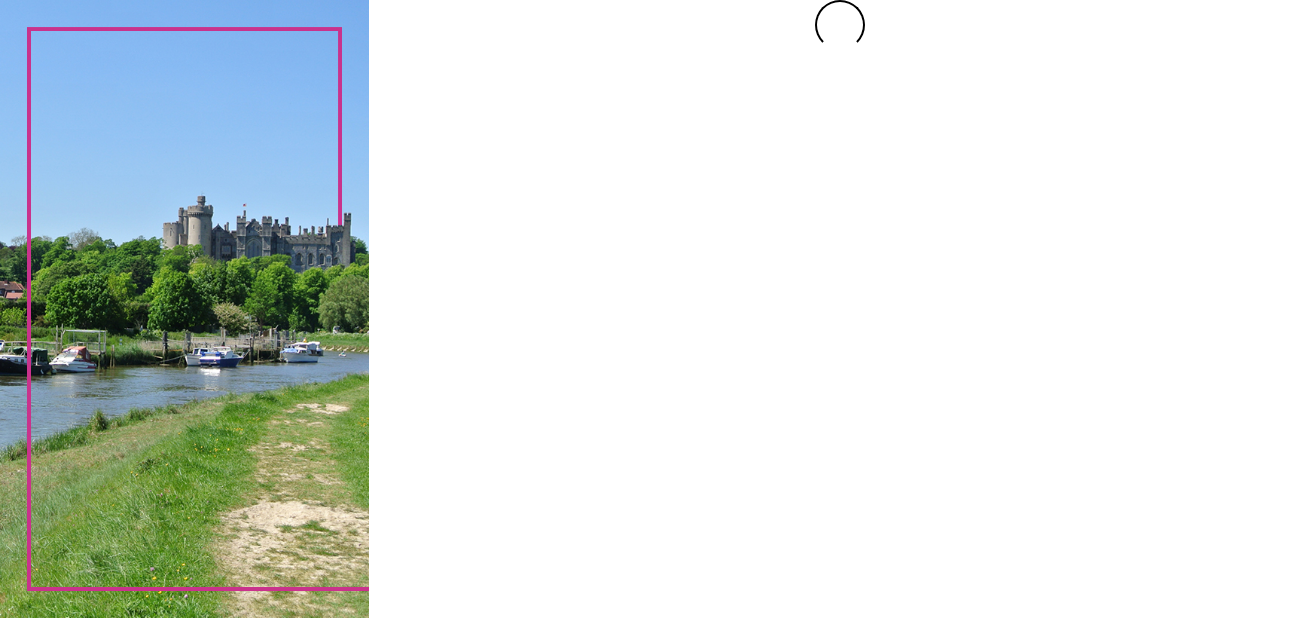 scroll, scrollTop: 0, scrollLeft: 0, axis: both 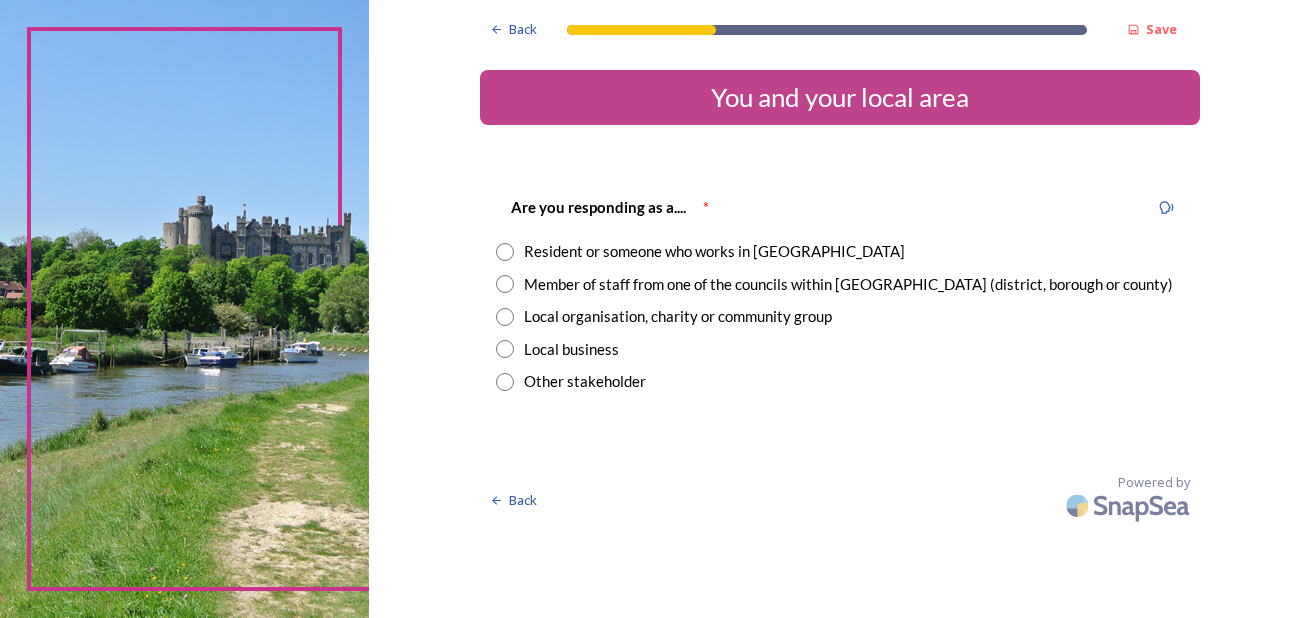 click at bounding box center [505, 284] 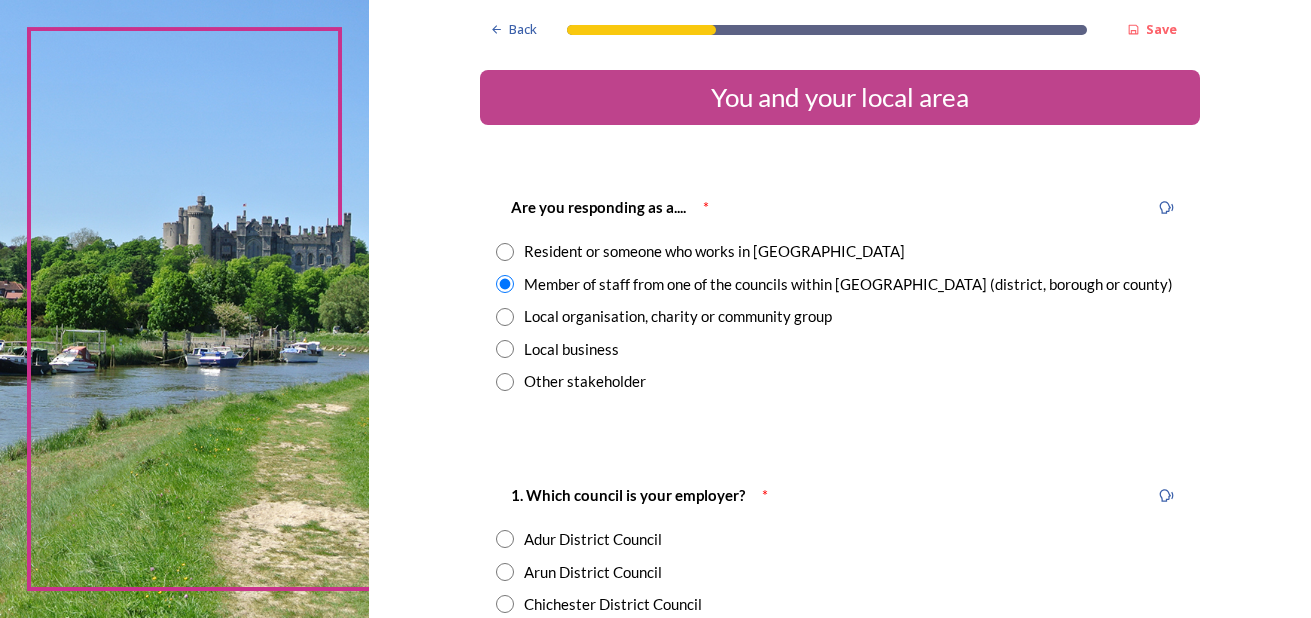 click at bounding box center [505, 252] 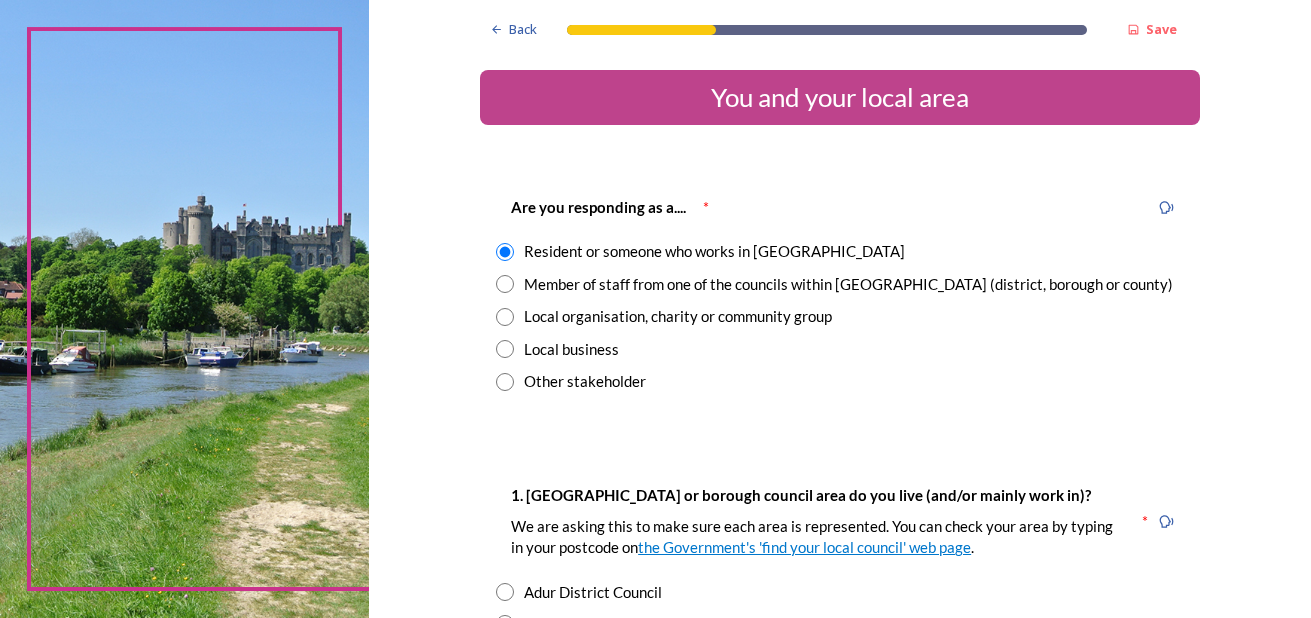 click at bounding box center [505, 284] 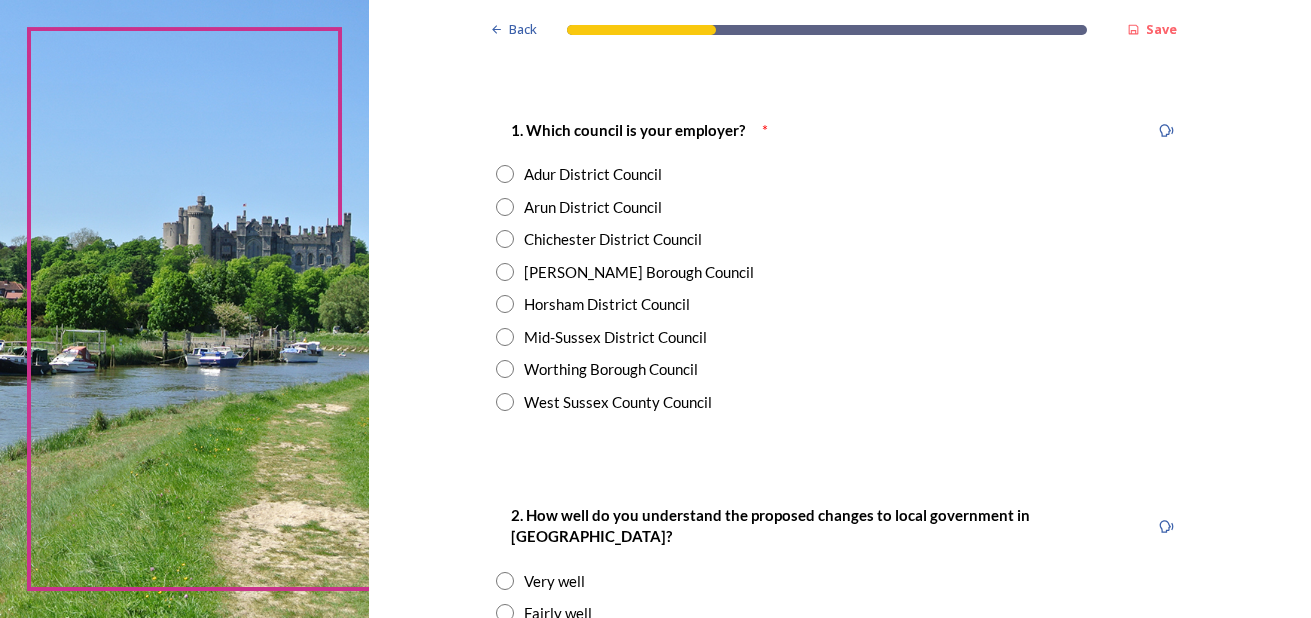 scroll, scrollTop: 400, scrollLeft: 0, axis: vertical 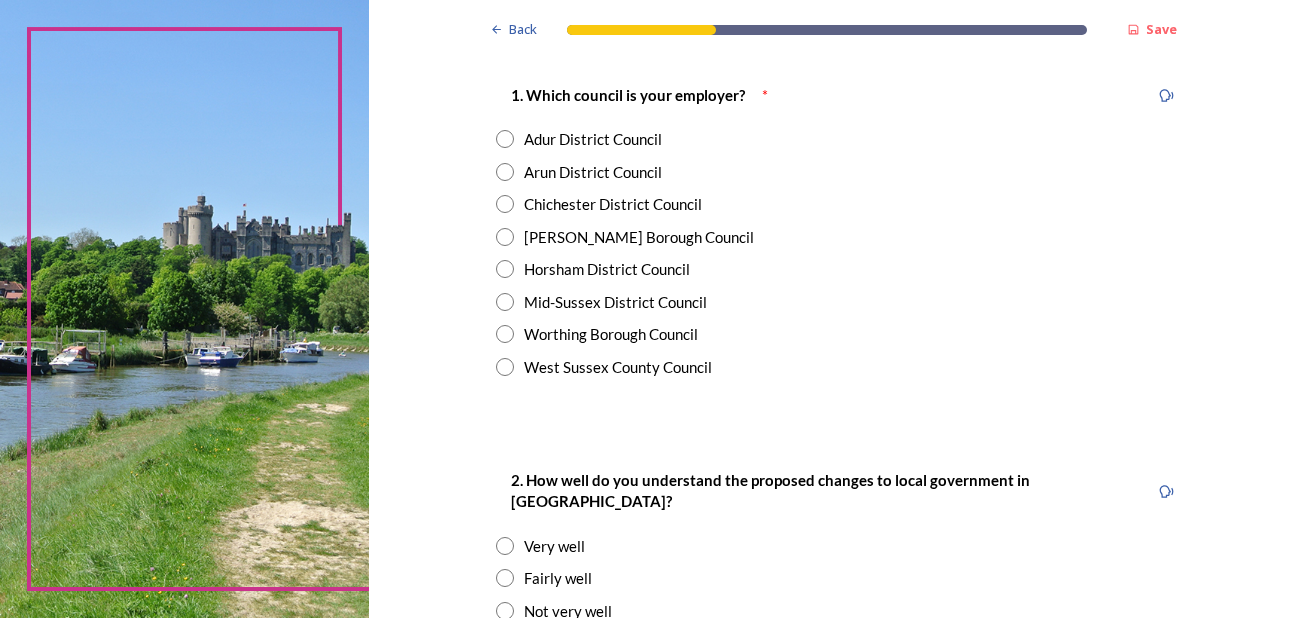click at bounding box center [505, 204] 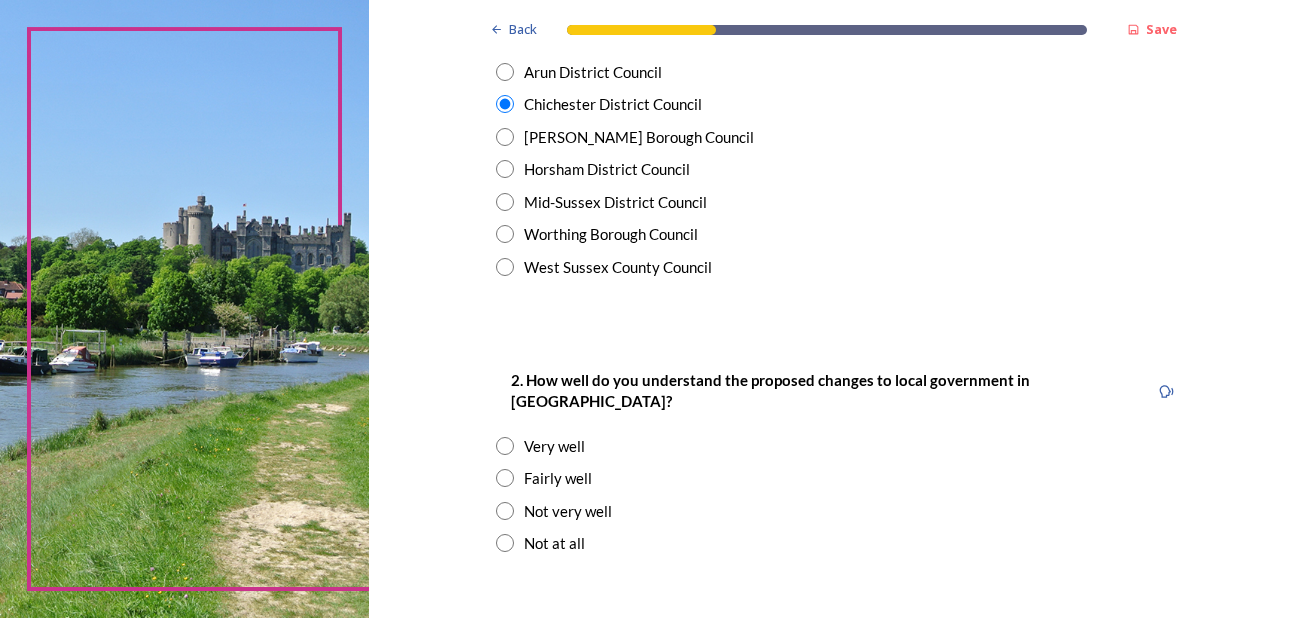 scroll, scrollTop: 600, scrollLeft: 0, axis: vertical 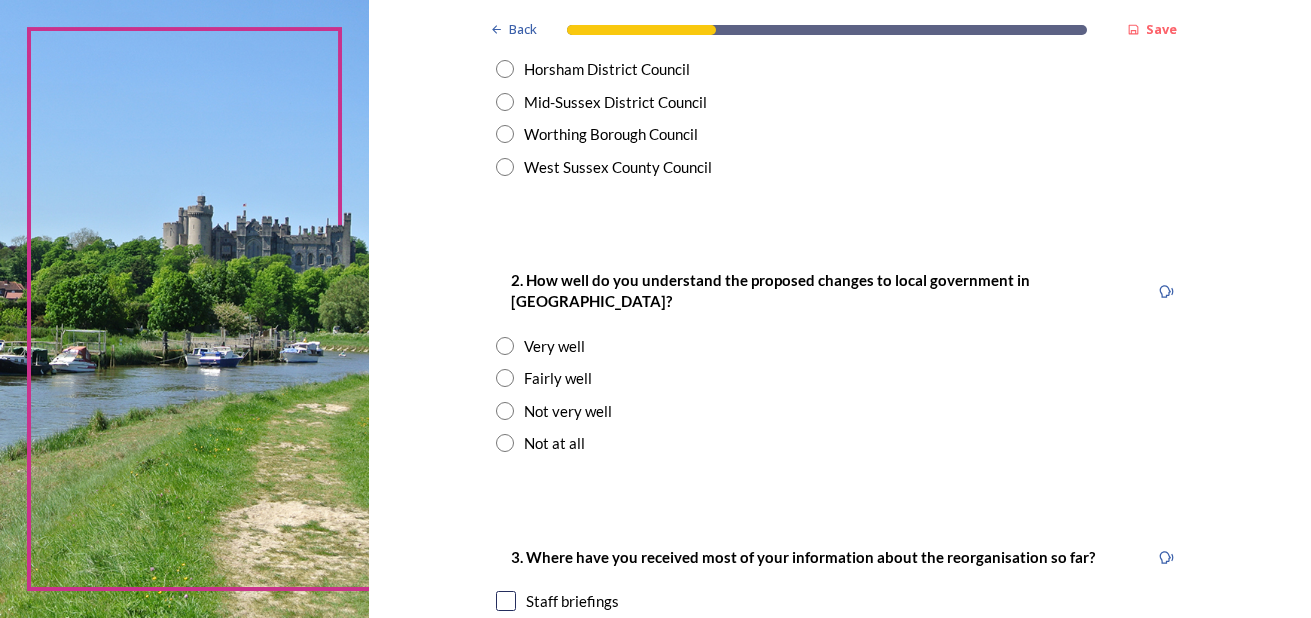 drag, startPoint x: 496, startPoint y: 329, endPoint x: 535, endPoint y: 343, distance: 41.4367 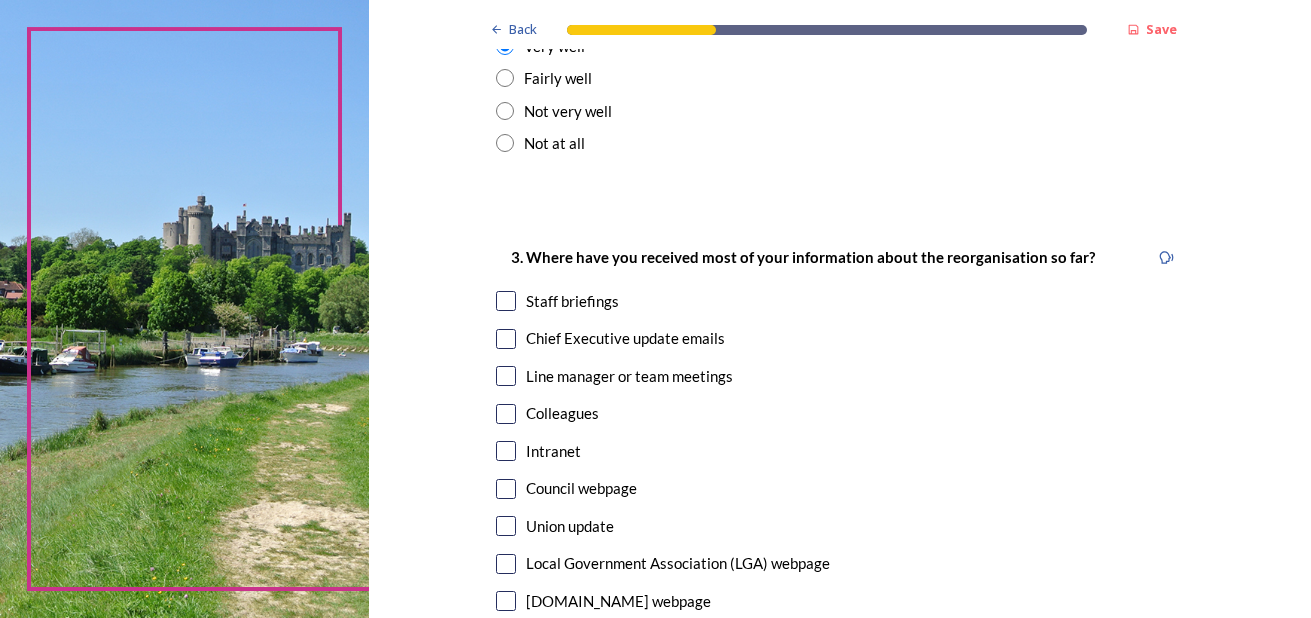 scroll, scrollTop: 1000, scrollLeft: 0, axis: vertical 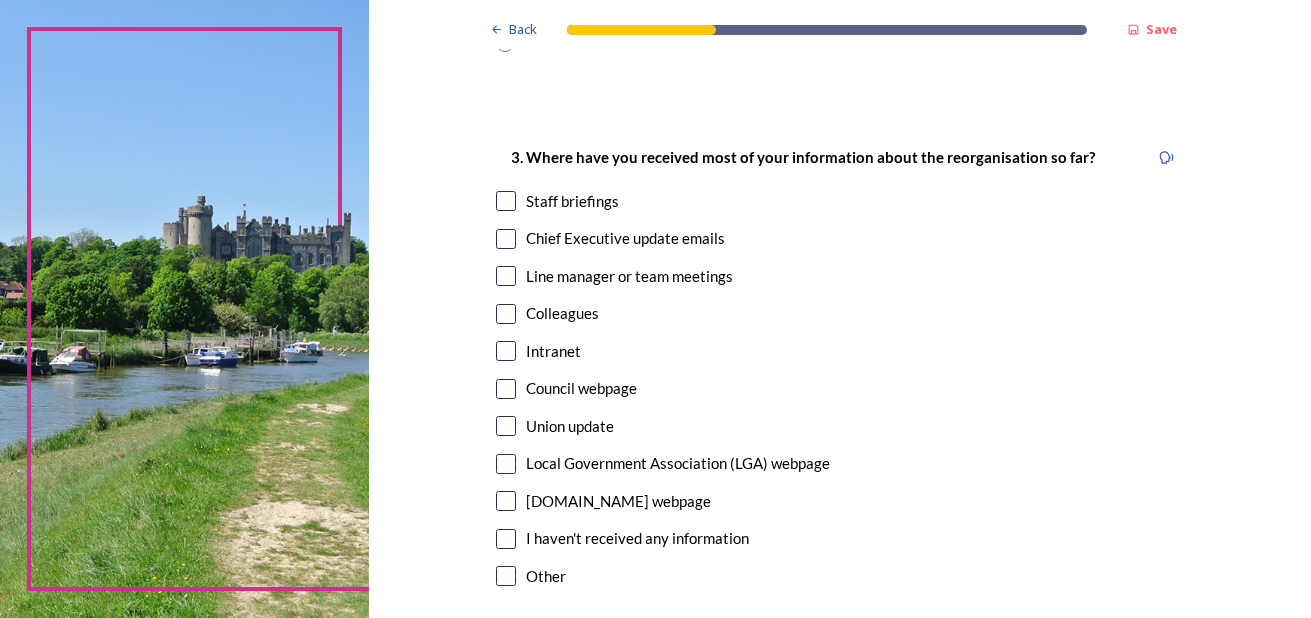 click at bounding box center (506, 201) 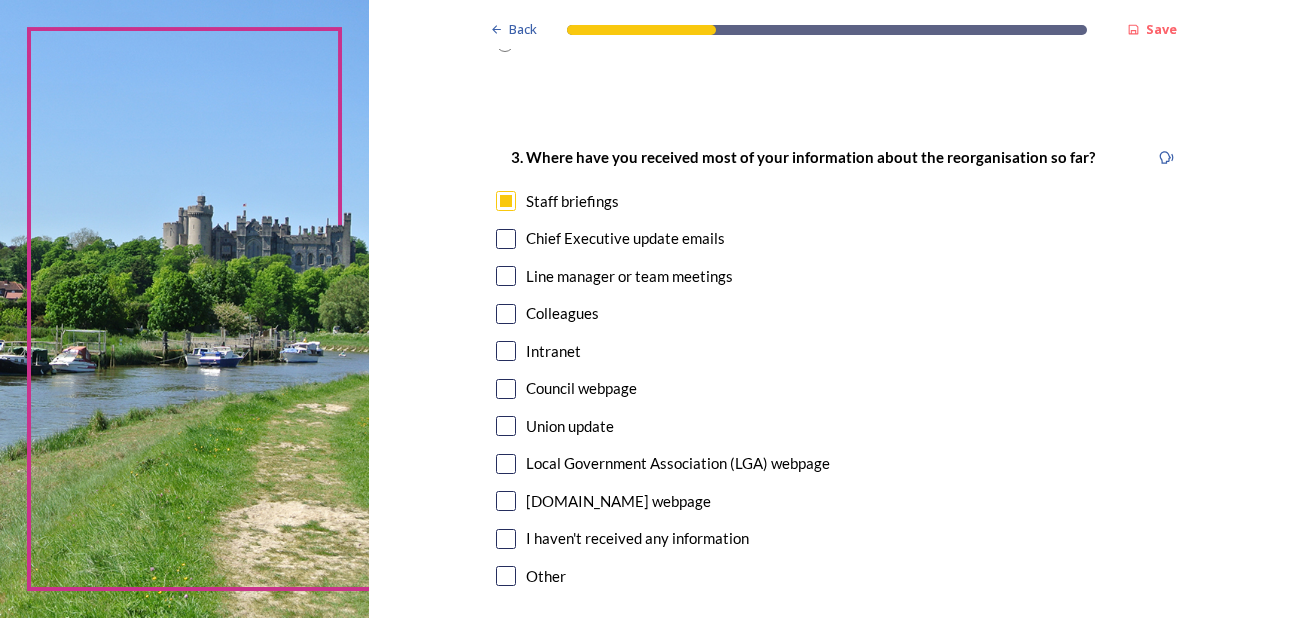 click at bounding box center [506, 239] 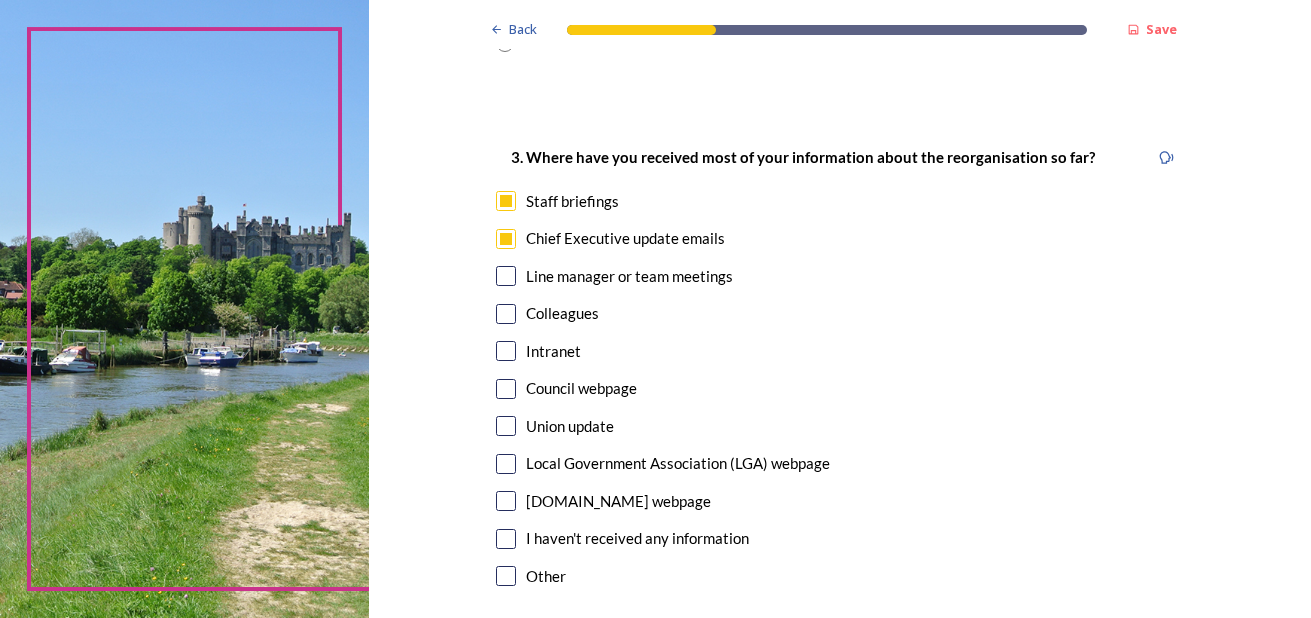 click at bounding box center (506, 351) 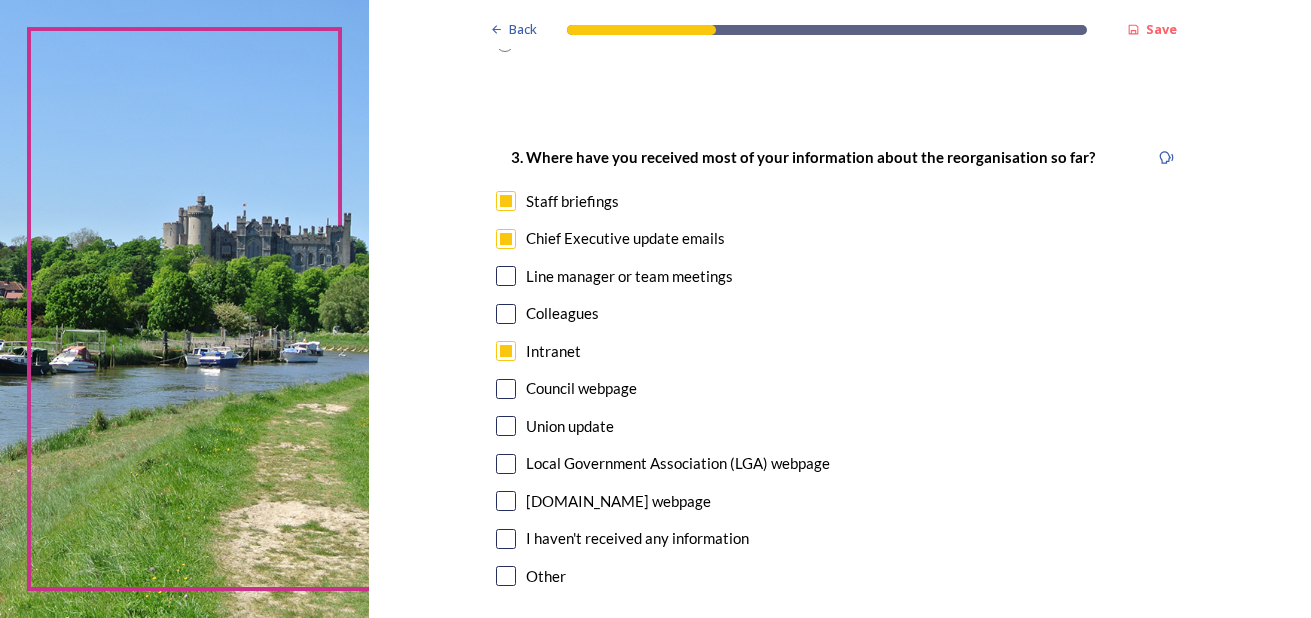 click at bounding box center (506, 389) 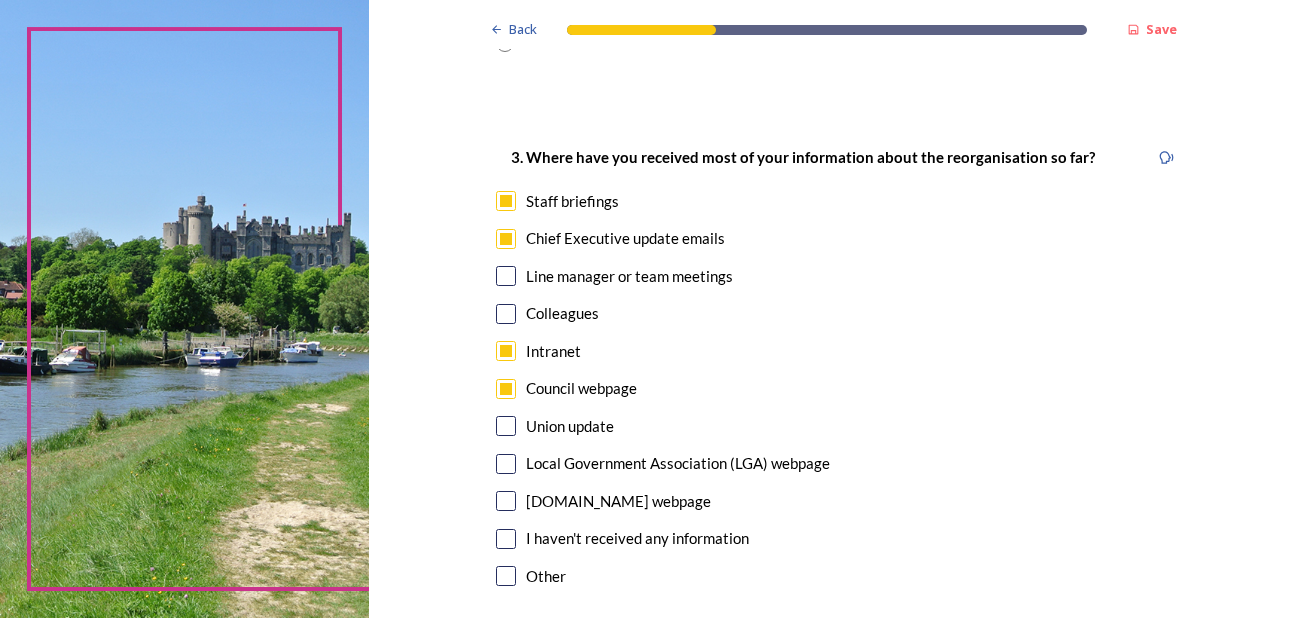 scroll, scrollTop: 1100, scrollLeft: 0, axis: vertical 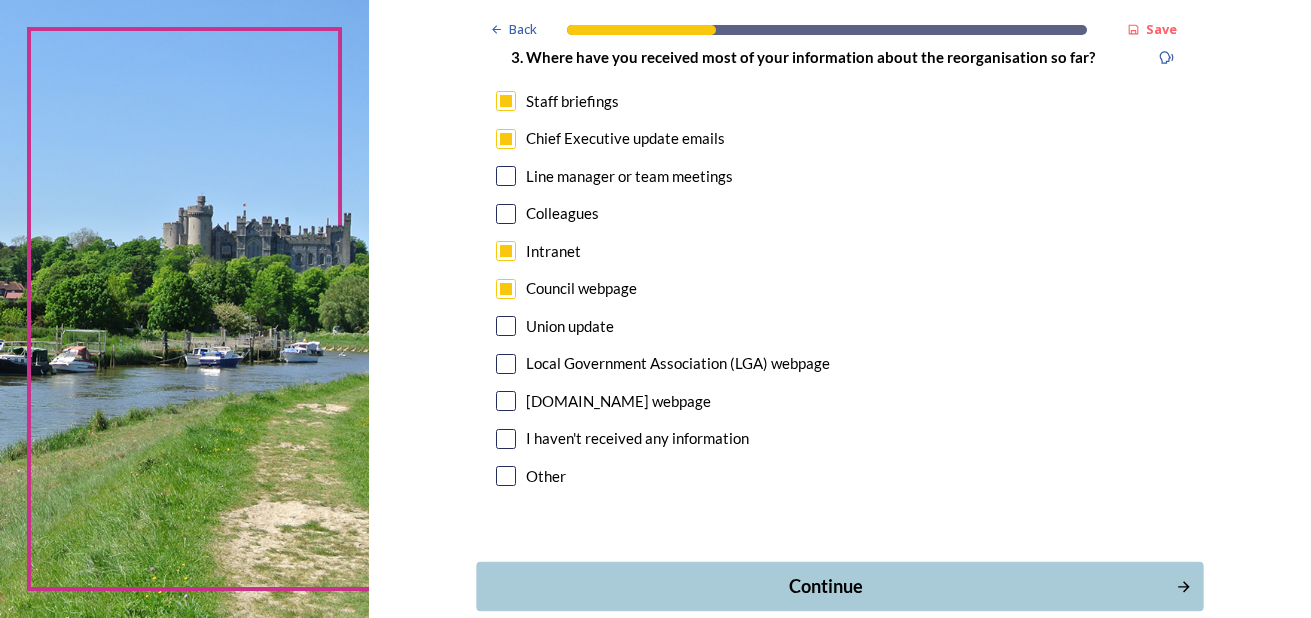 click on "Continue" at bounding box center [826, 586] 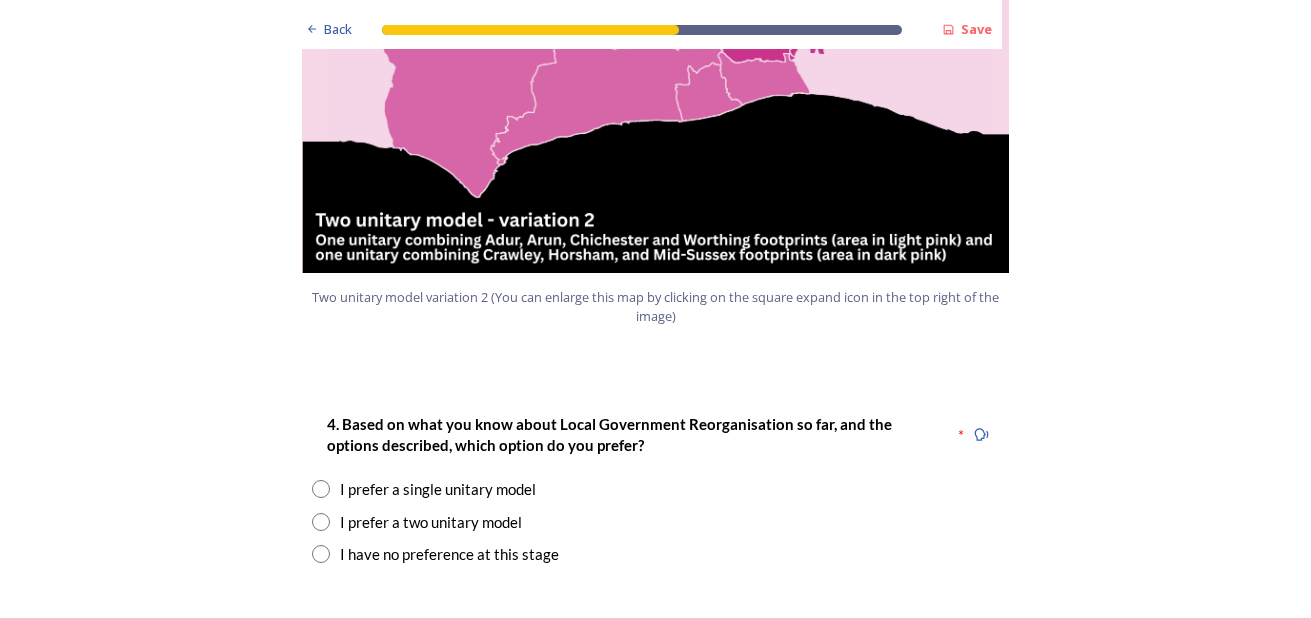 scroll, scrollTop: 2400, scrollLeft: 0, axis: vertical 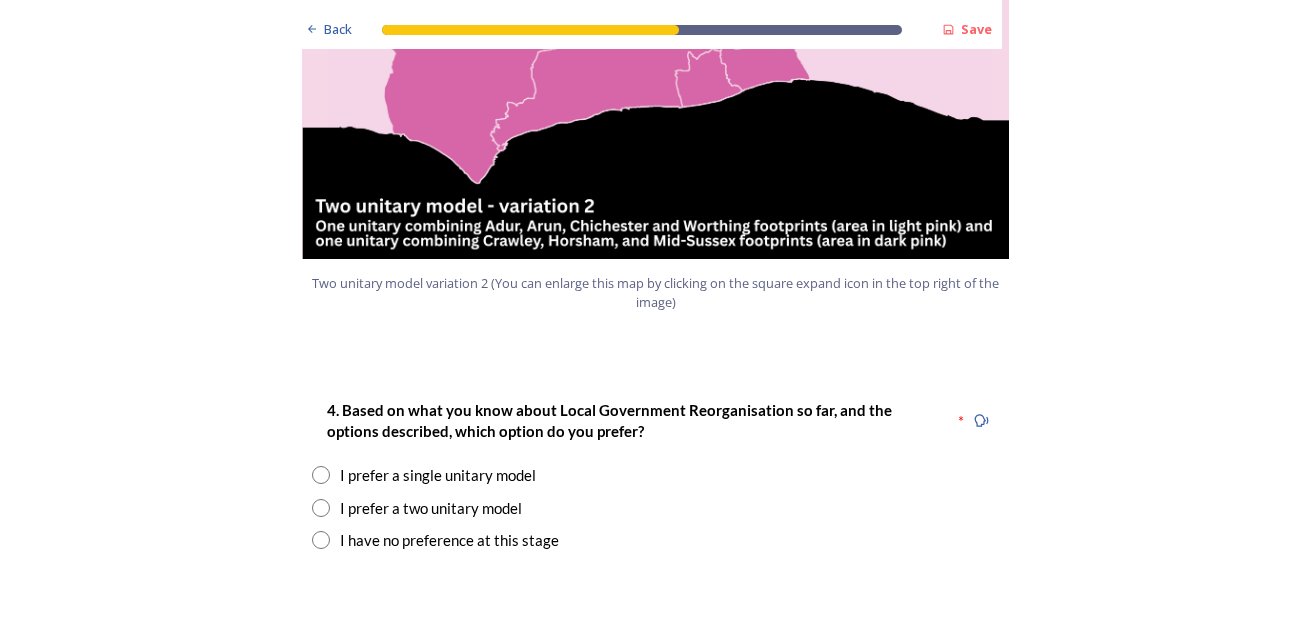 click at bounding box center (321, 508) 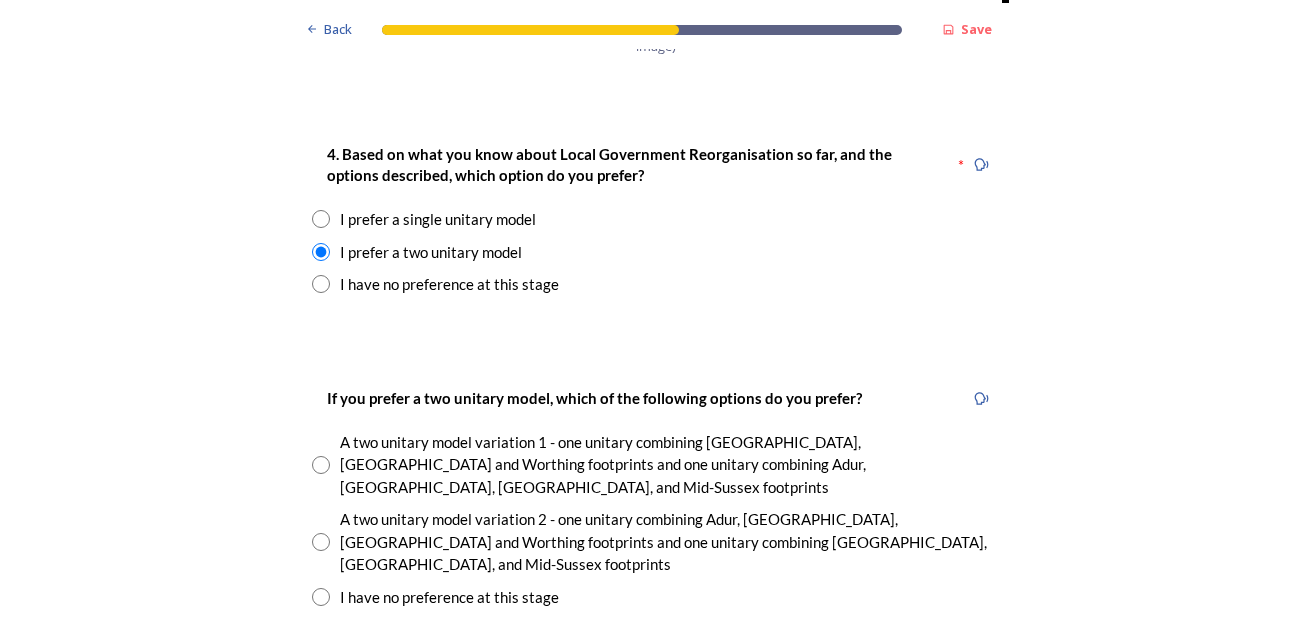 scroll, scrollTop: 2700, scrollLeft: 0, axis: vertical 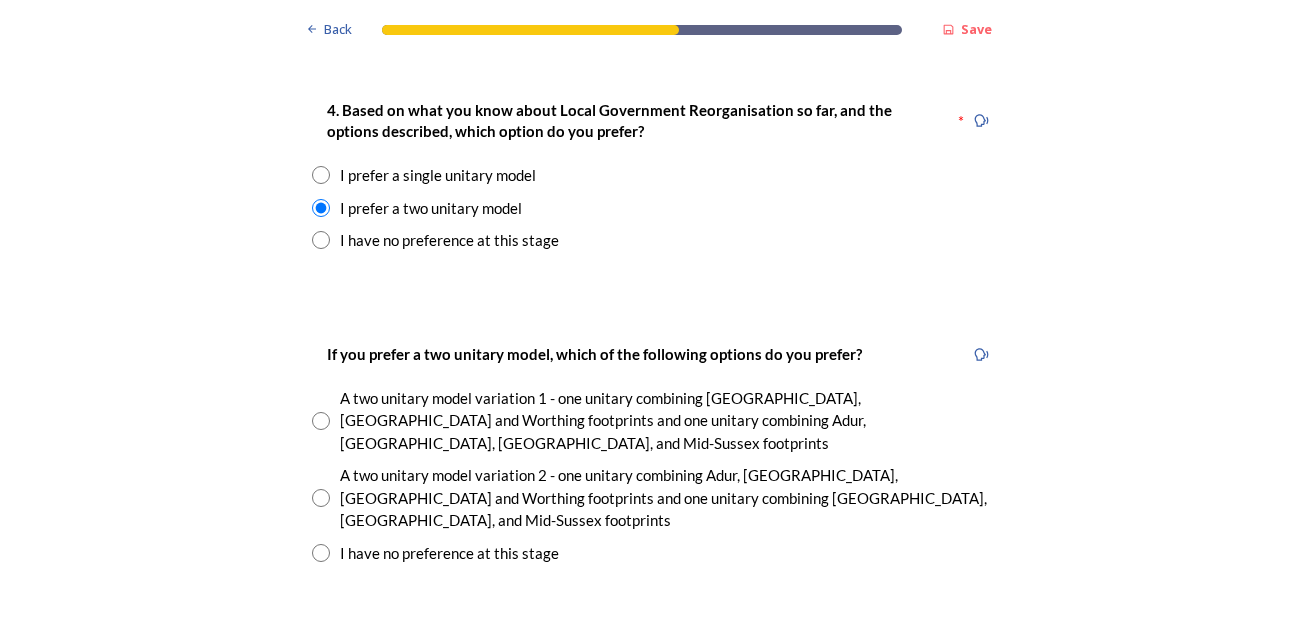 click at bounding box center [321, 421] 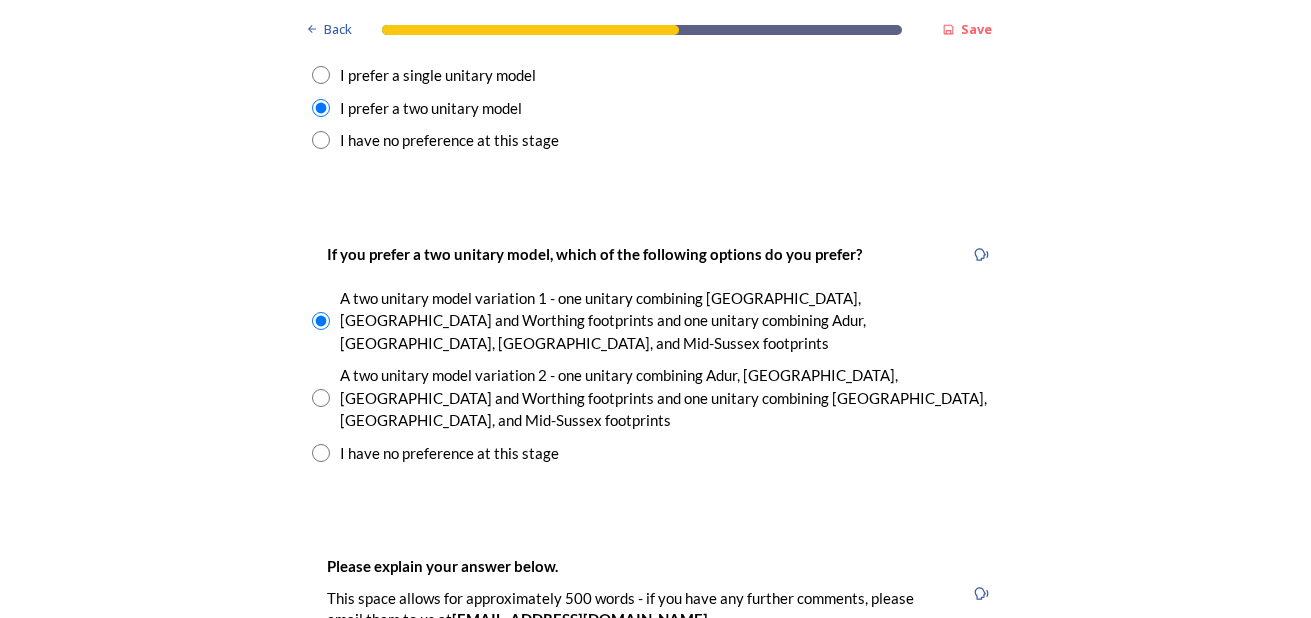 scroll, scrollTop: 2900, scrollLeft: 0, axis: vertical 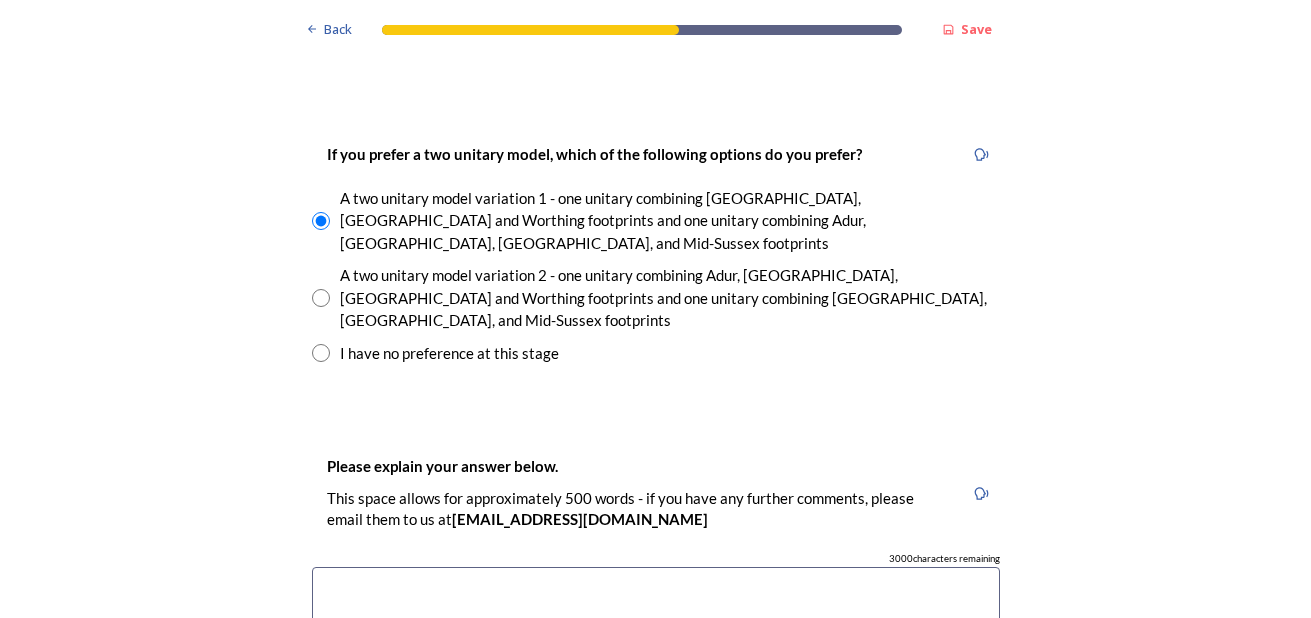 click at bounding box center [656, 679] 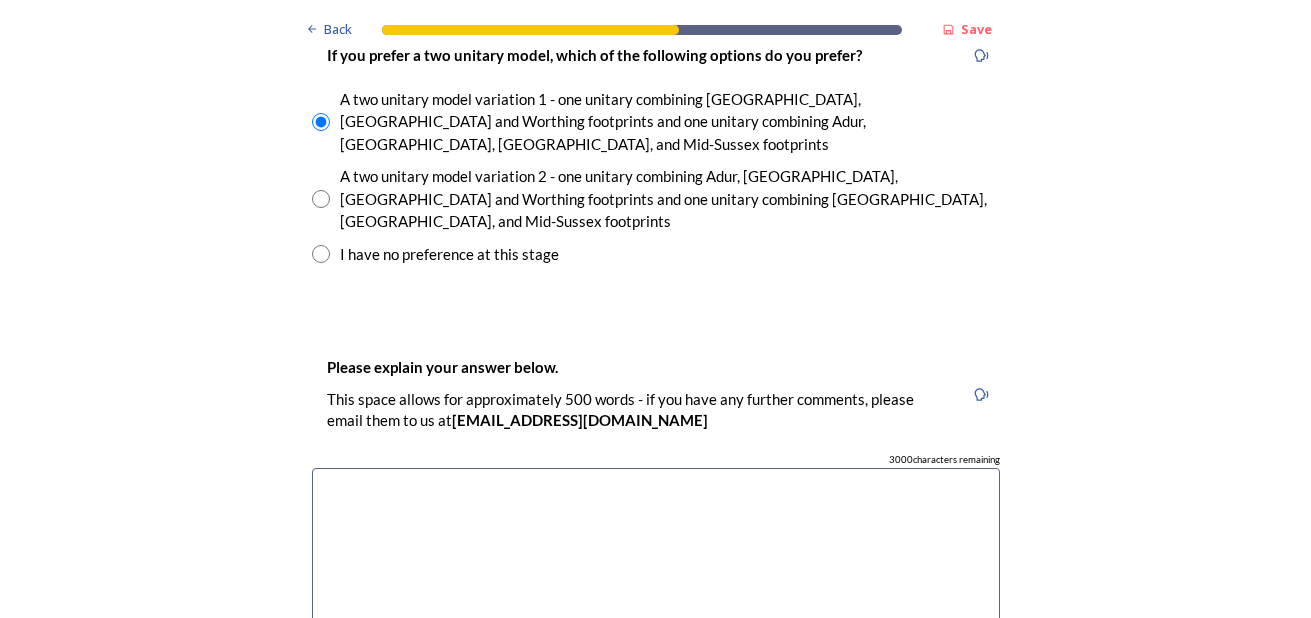 scroll, scrollTop: 3000, scrollLeft: 0, axis: vertical 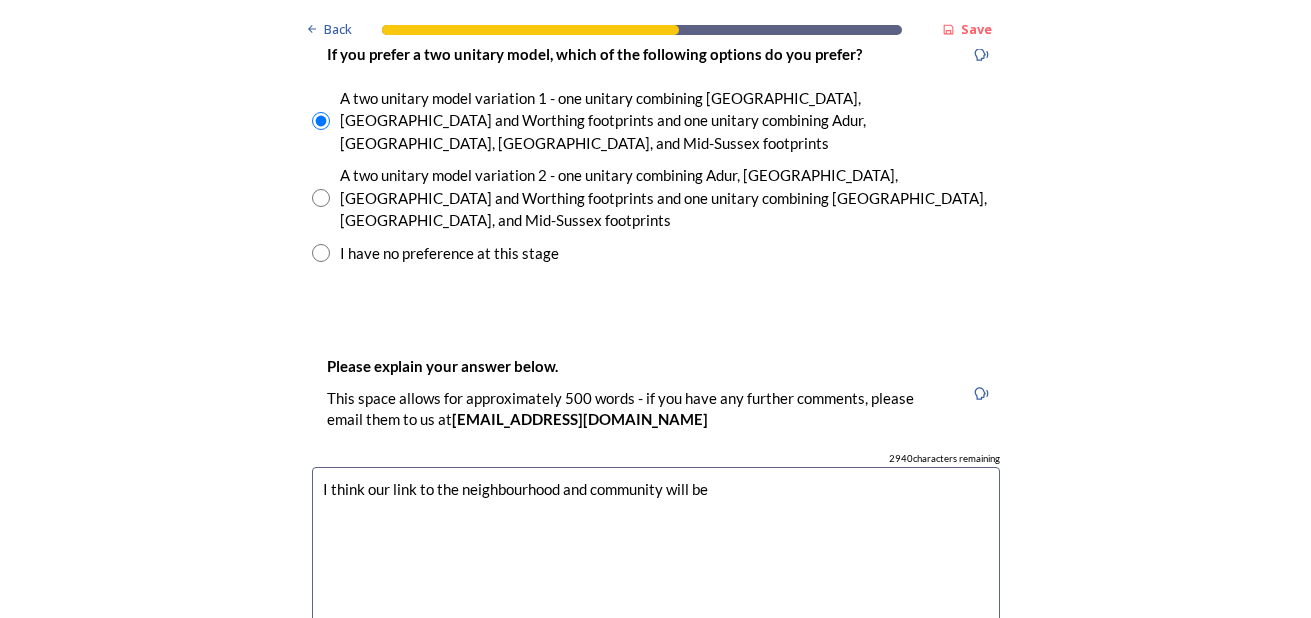 drag, startPoint x: 709, startPoint y: 386, endPoint x: 362, endPoint y: 392, distance: 347.05188 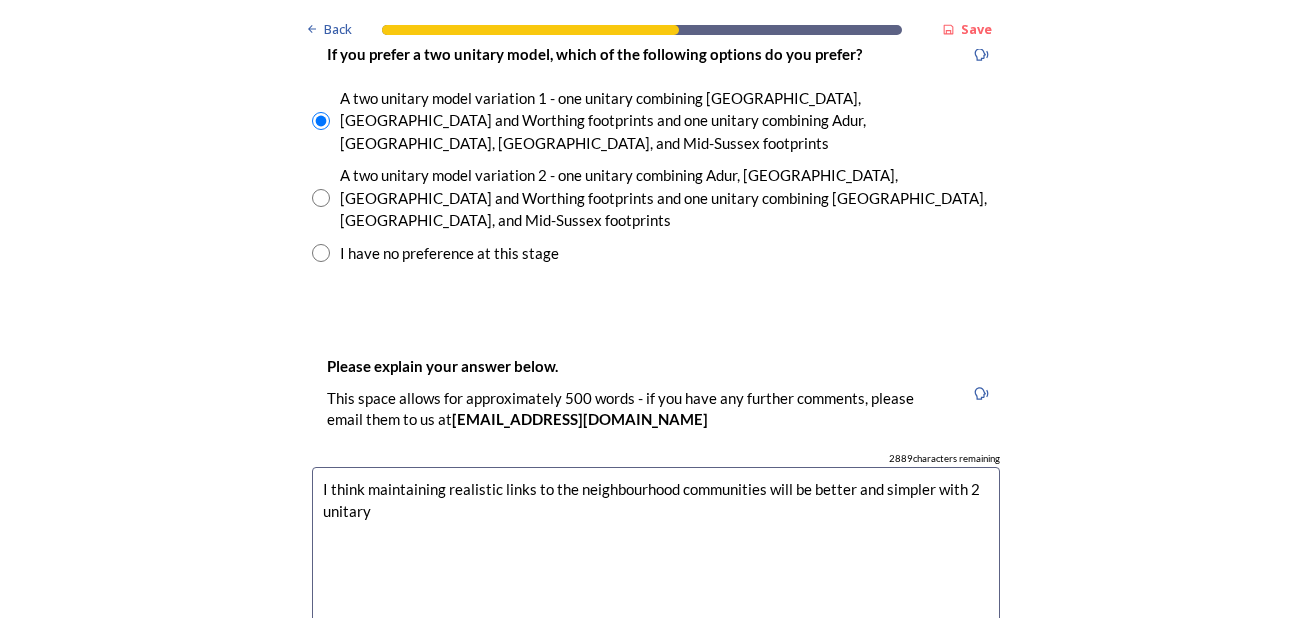 click on "I think maintaining realistic links to the neighbourhood communities will be better and simpler with 2 unitary" at bounding box center (656, 579) 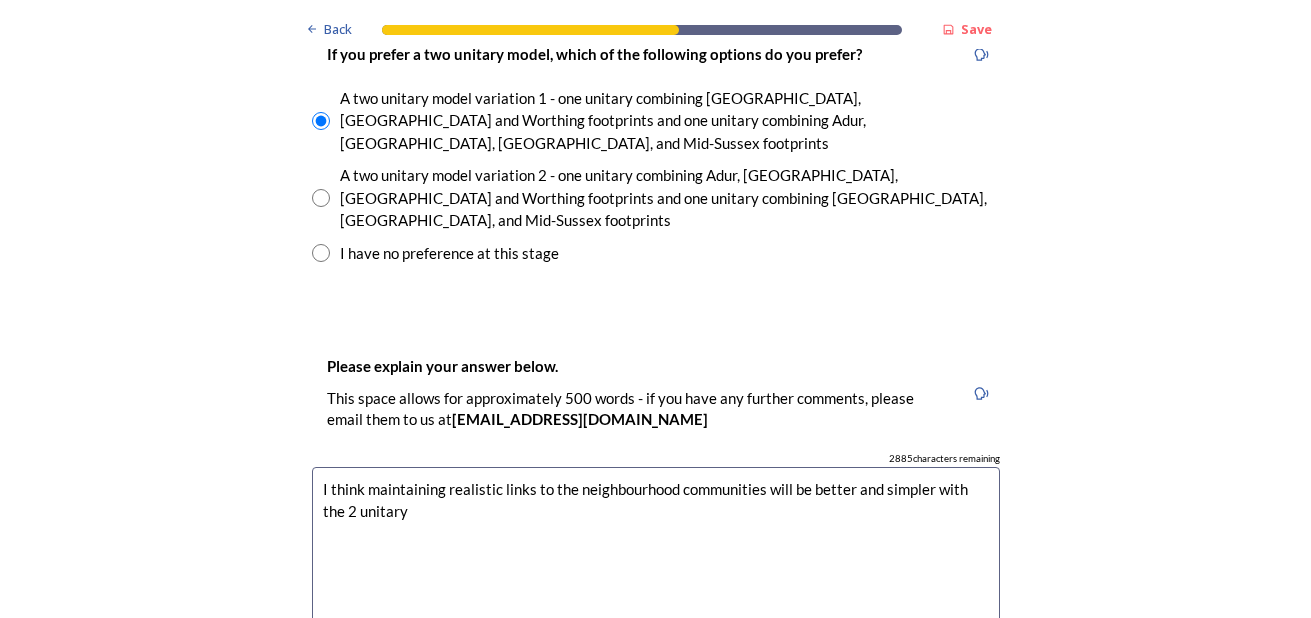 click on "I think maintaining realistic links to the neighbourhood communities will be better and simpler with the 2 unitary" at bounding box center (656, 579) 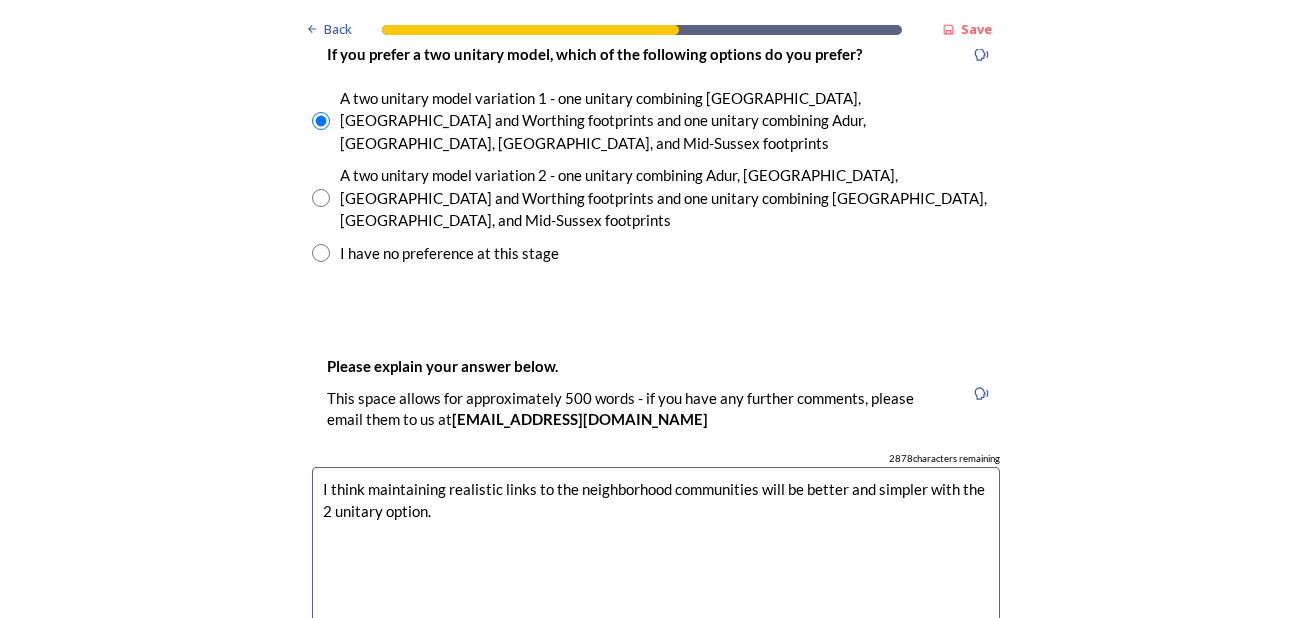 click on "I think maintaining realistic links to the neighborhood communities will be better and simpler with the 2 unitary option." at bounding box center (656, 579) 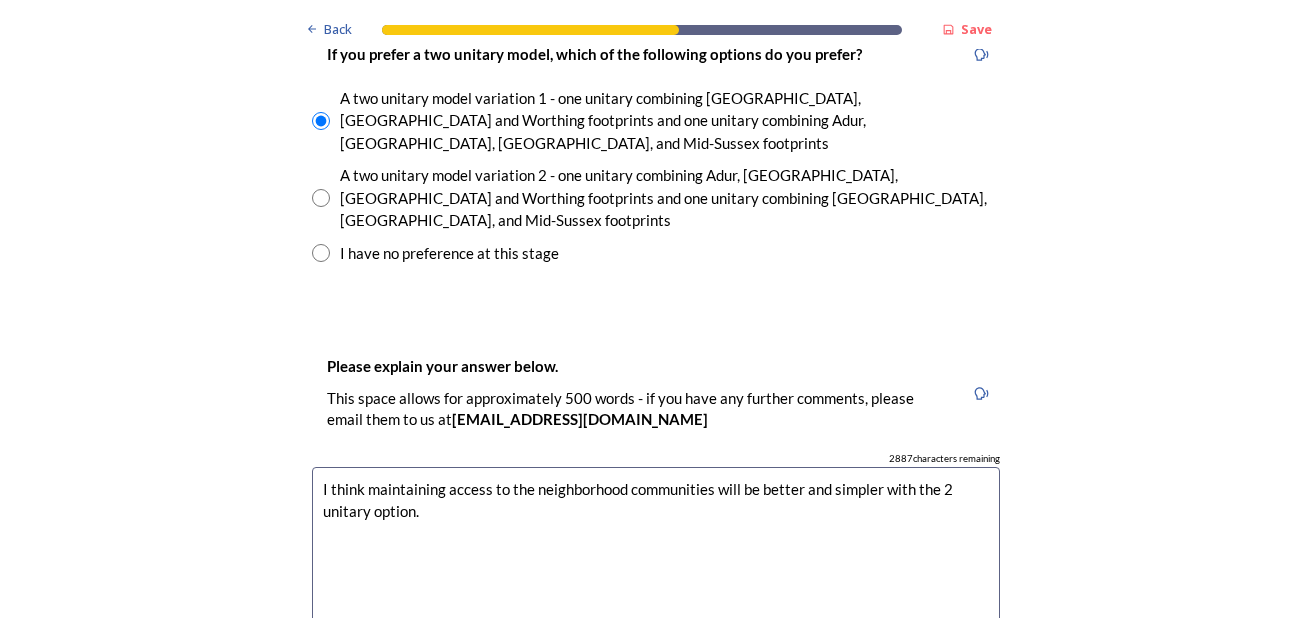 click on "I think maintaining access to the neighborhood communities will be better and simpler with the 2 unitary option." at bounding box center (656, 579) 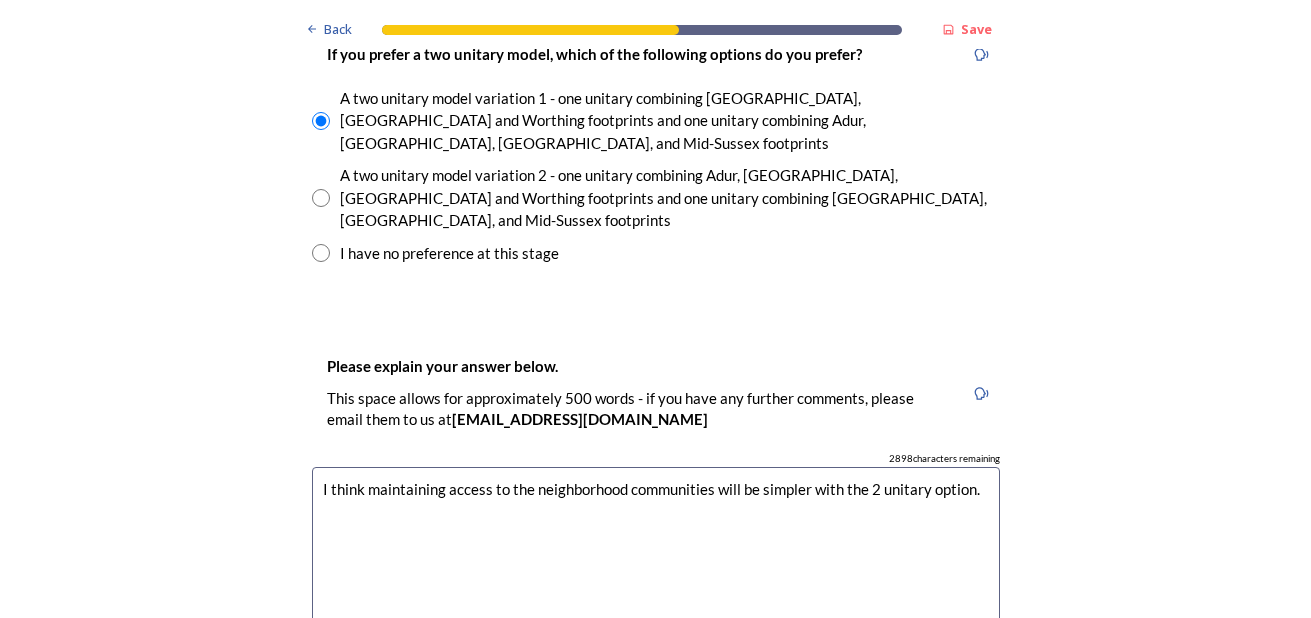 click on "I think maintaining access to the neighborhood communities will be simpler with the 2 unitary option." at bounding box center (656, 579) 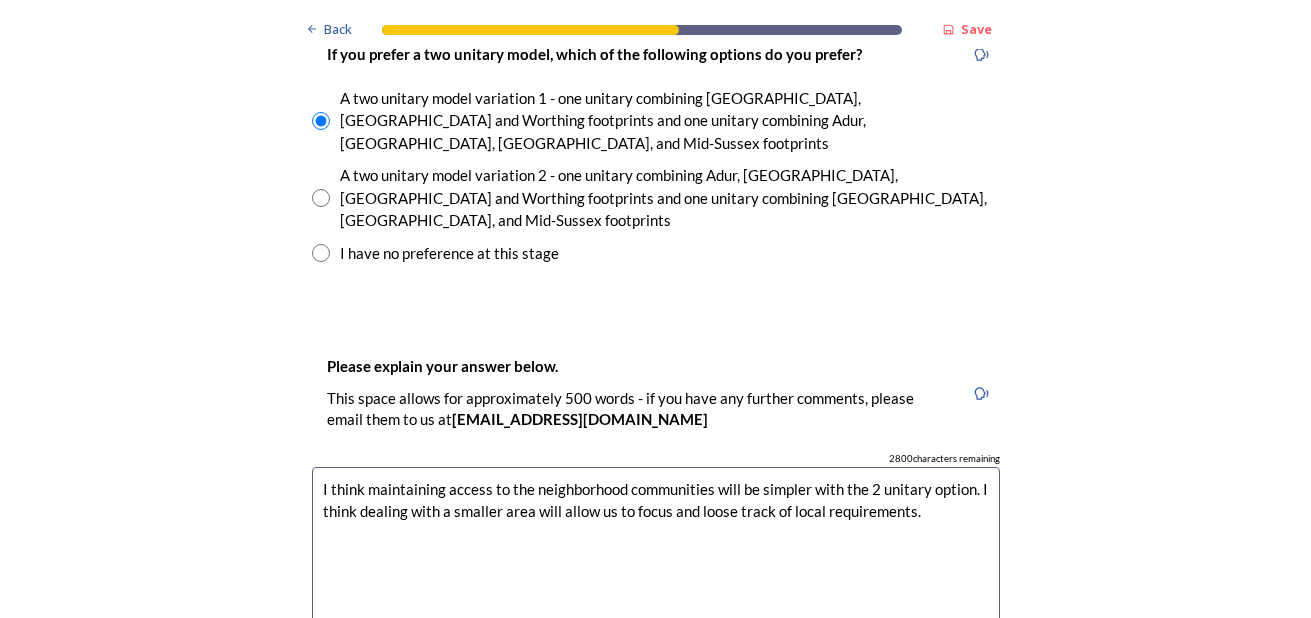 drag, startPoint x: 605, startPoint y: 405, endPoint x: 593, endPoint y: 408, distance: 12.369317 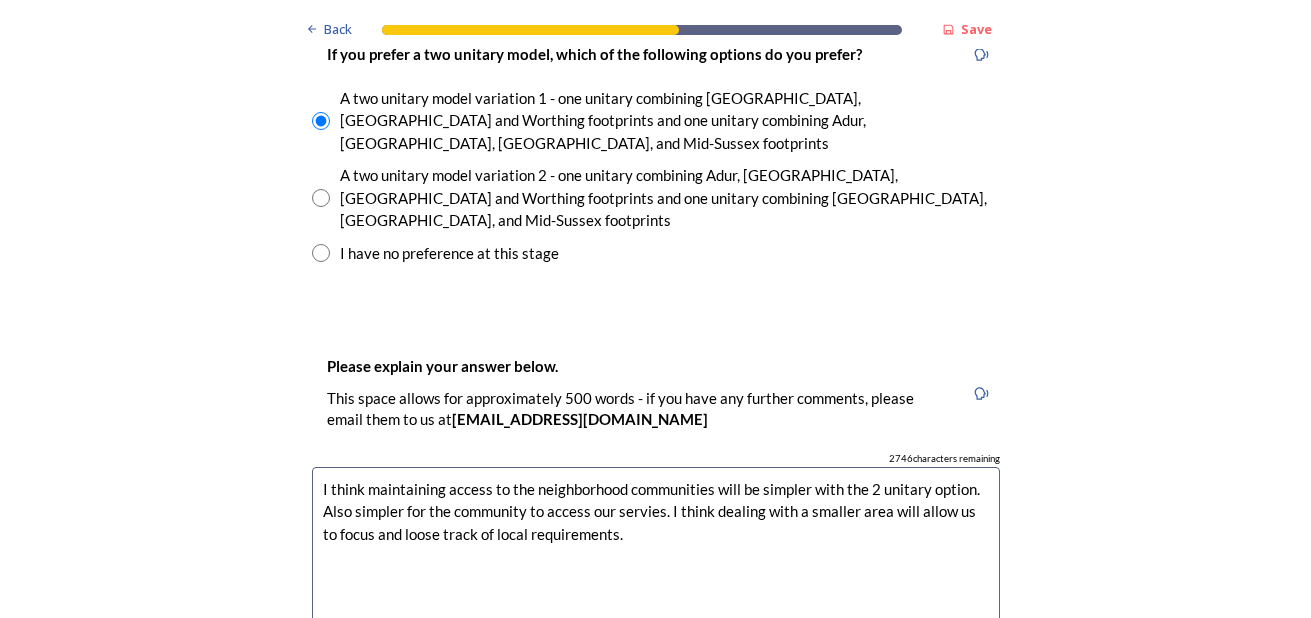 click on "I think maintaining access to the neighborhood communities will be simpler with the 2 unitary option. Also simpler for the community to access our servies. I think dealing with a smaller area will allow us to focus and loose track of local requirements." at bounding box center [656, 579] 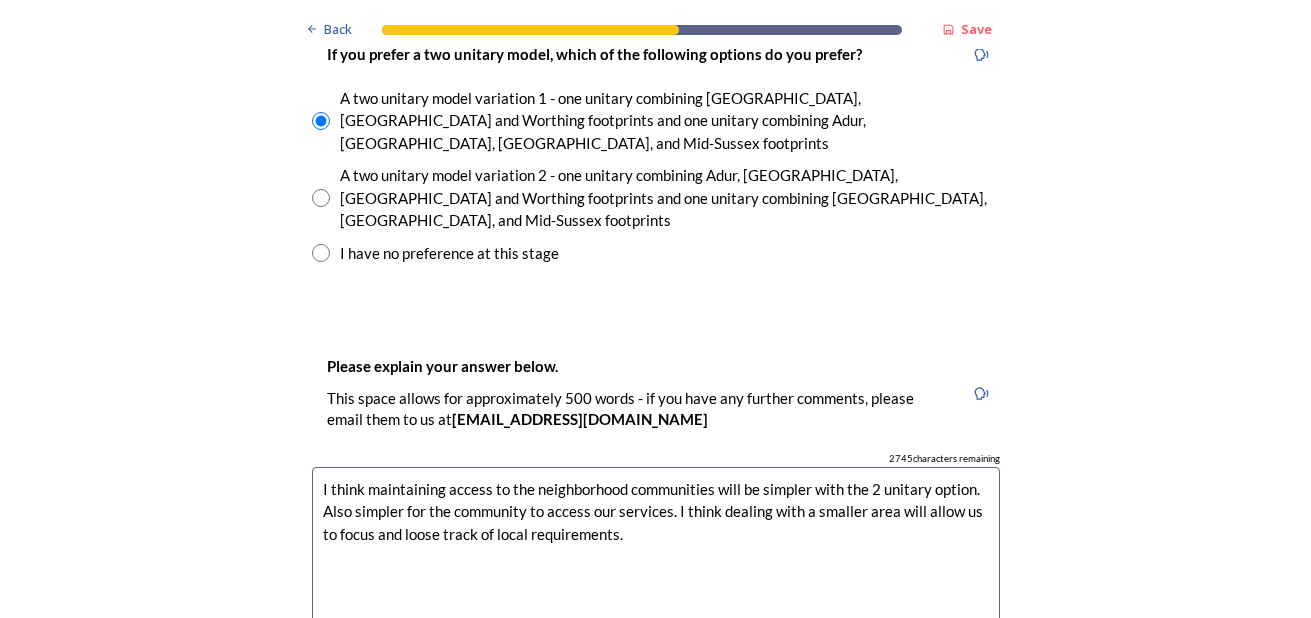 click on "I think maintaining access to the neighborhood communities will be simpler with the 2 unitary option. Also simpler for the community to access our services. I think dealing with a smaller area will allow us to focus and loose track of local requirements." at bounding box center [656, 579] 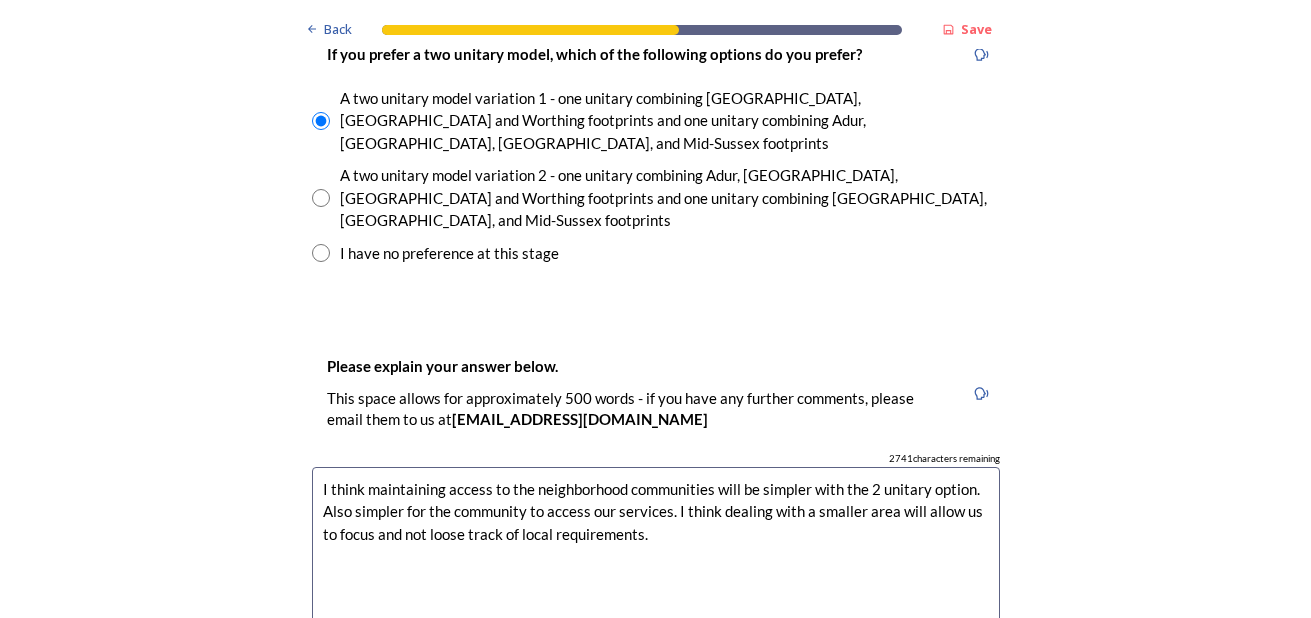 click on "I think maintaining access to the neighborhood communities will be simpler with the 2 unitary option. Also simpler for the community to access our services. I think dealing with a smaller area will allow us to focus and not loose track of local requirements." at bounding box center [656, 579] 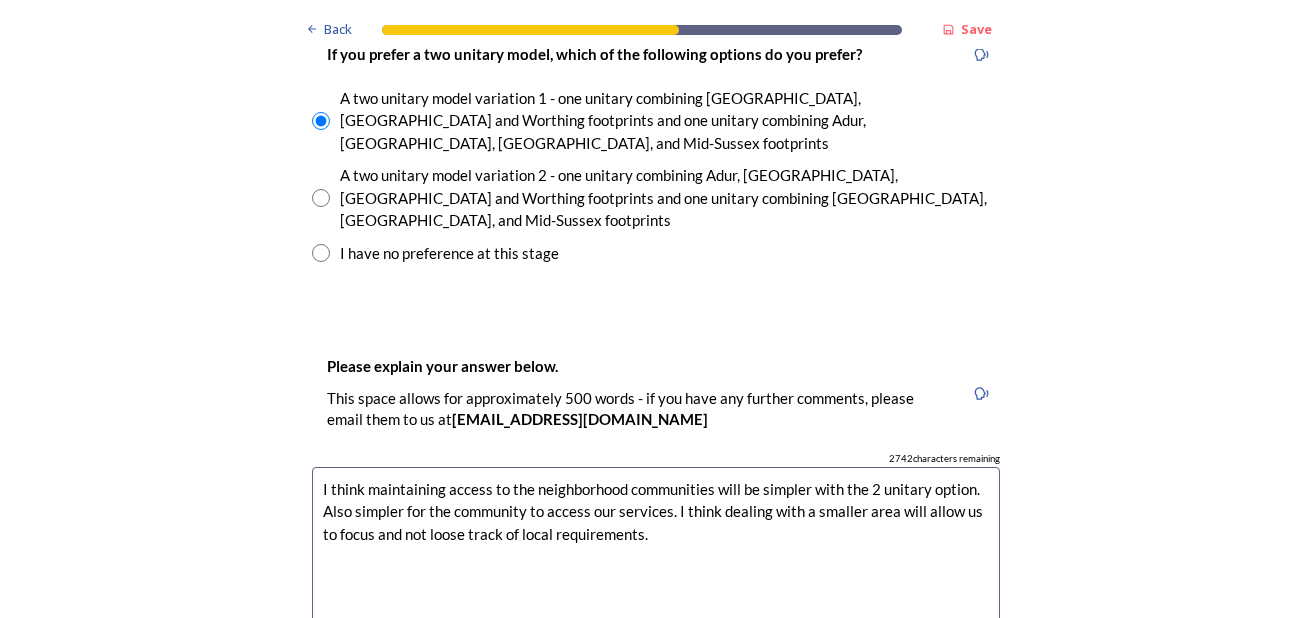 click on "I think maintaining access to the neighborhood communities will be simpler with the 2 unitary option. Also simpler for the community to access our services. I think dealing with a smaller area will allow us to focus and not loose track of local requirements." at bounding box center [656, 579] 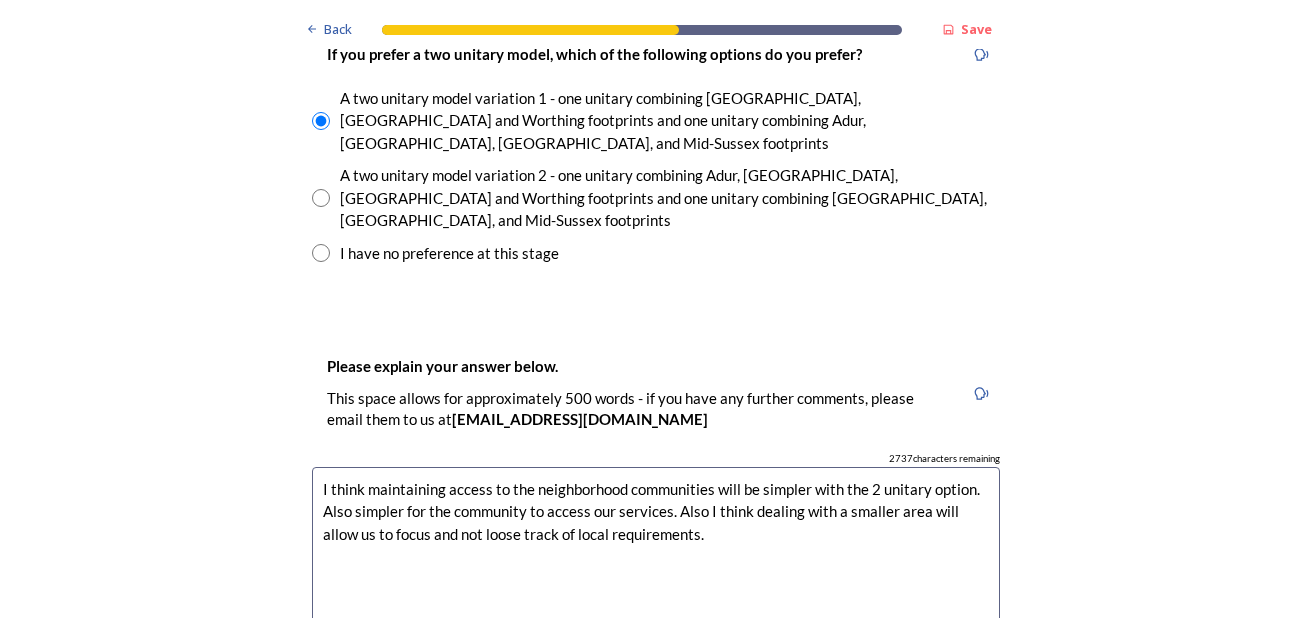 drag, startPoint x: 700, startPoint y: 427, endPoint x: 603, endPoint y: 436, distance: 97.41663 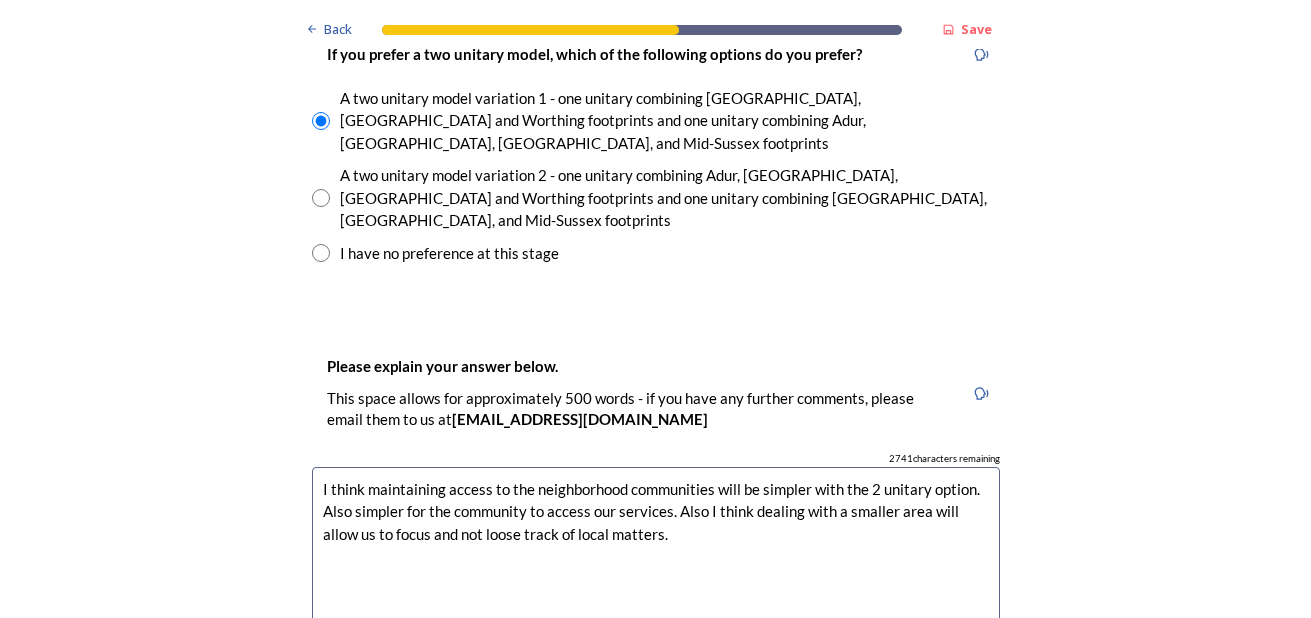click on "I think maintaining access to the neighborhood communities will be simpler with the 2 unitary option. Also simpler for the community to access our services. Also I think dealing with a smaller area will allow us to focus and not loose track of local matters." at bounding box center [656, 579] 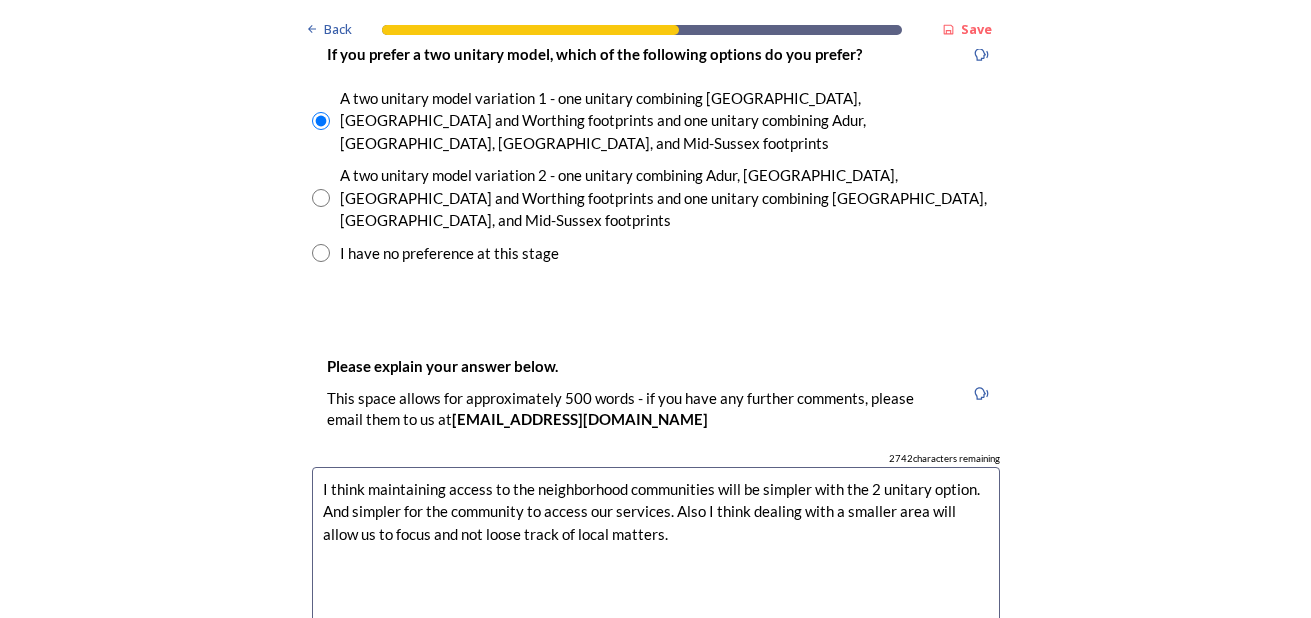 click on "I think maintaining access to the neighborhood communities will be simpler with the 2 unitary option. And simpler for the community to access our services. Also I think dealing with a smaller area will allow us to focus and not loose track of local matters." at bounding box center (656, 579) 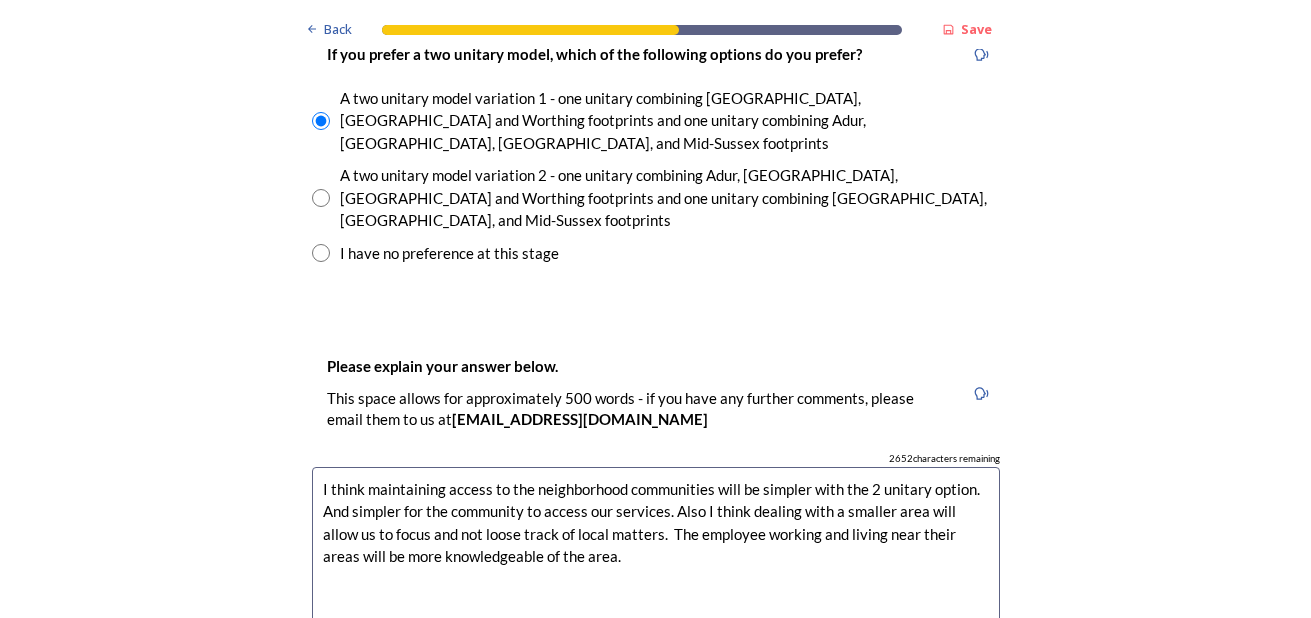 drag, startPoint x: 585, startPoint y: 461, endPoint x: 627, endPoint y: 432, distance: 51.0392 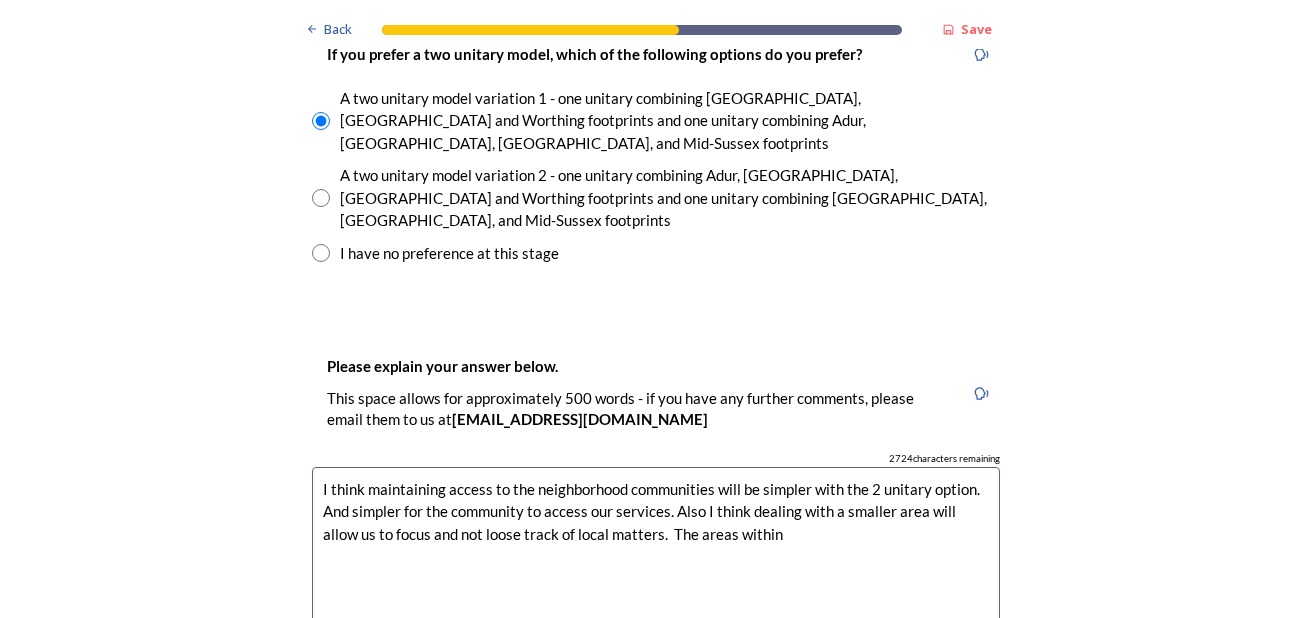 type on "I think maintaining access to the neighborhood communities will be simpler with the 2 unitary option. And simpler for the community to access our services. Also I think dealing with a smaller area will allow us to focus and not loose track of local matters.  The areas within" 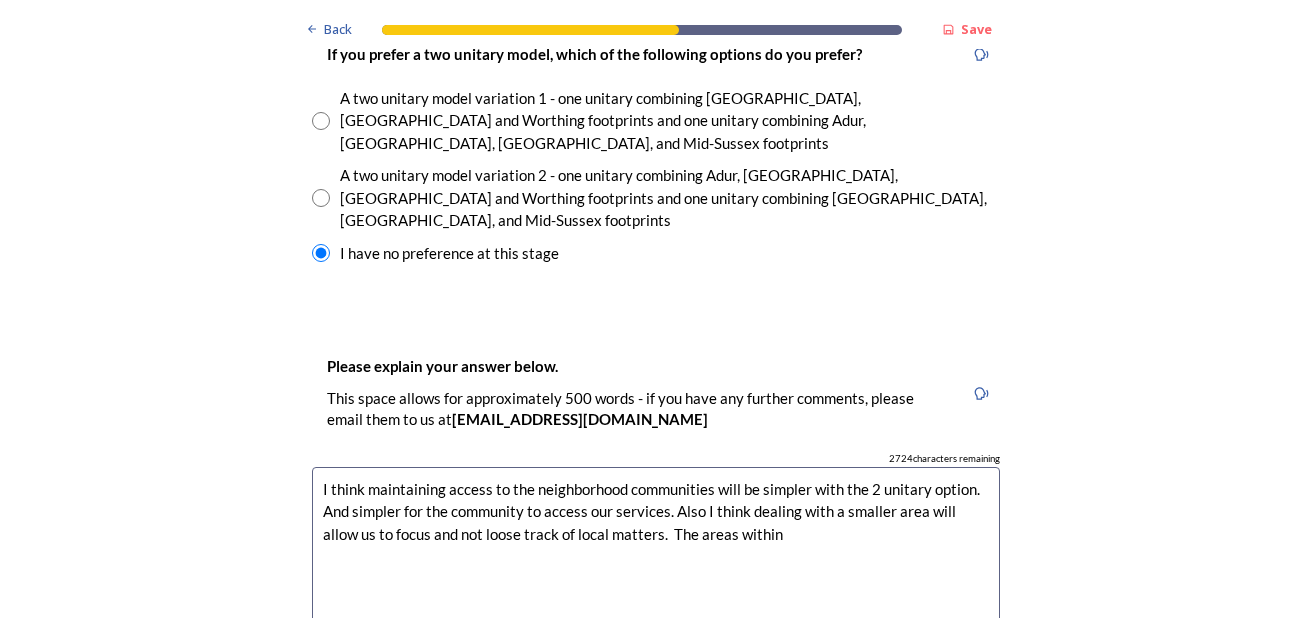 click on "I think maintaining access to the neighborhood communities will be simpler with the 2 unitary option. And simpler for the community to access our services. Also I think dealing with a smaller area will allow us to focus and not loose track of local matters.  The areas within" at bounding box center (656, 579) 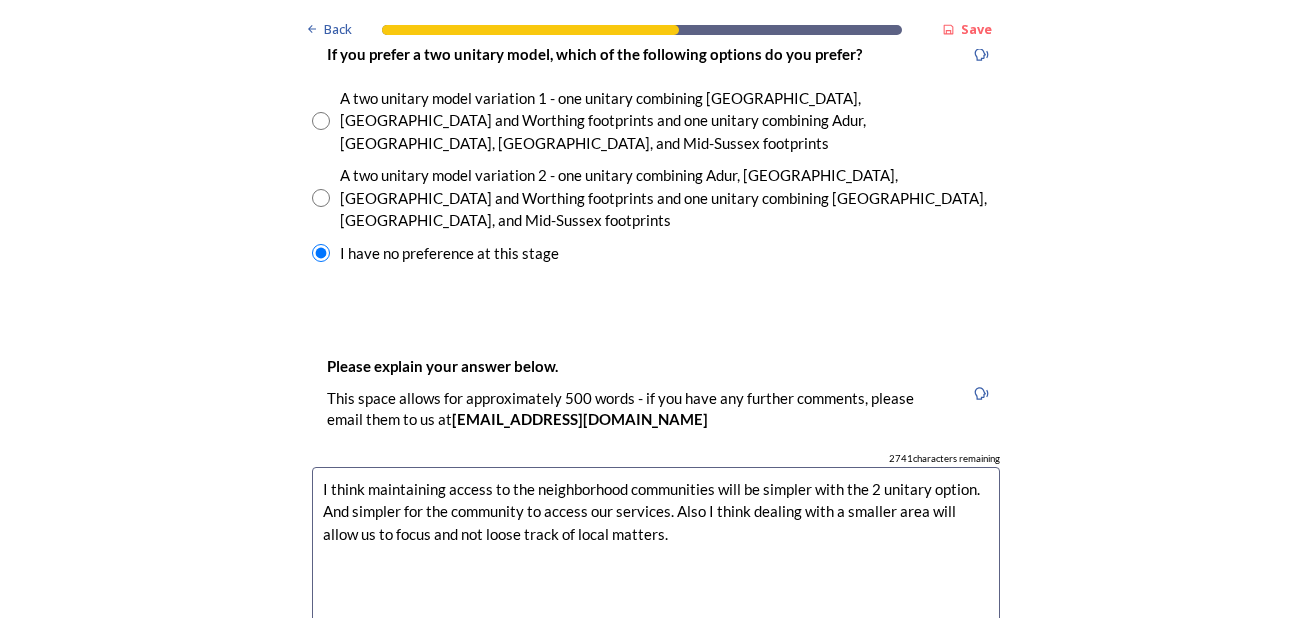 click on "I think maintaining access to the neighborhood communities will be simpler with the 2 unitary option. And simpler for the community to access our services. Also I think dealing with a smaller area will allow us to focus and not loose track of local matters." at bounding box center [656, 579] 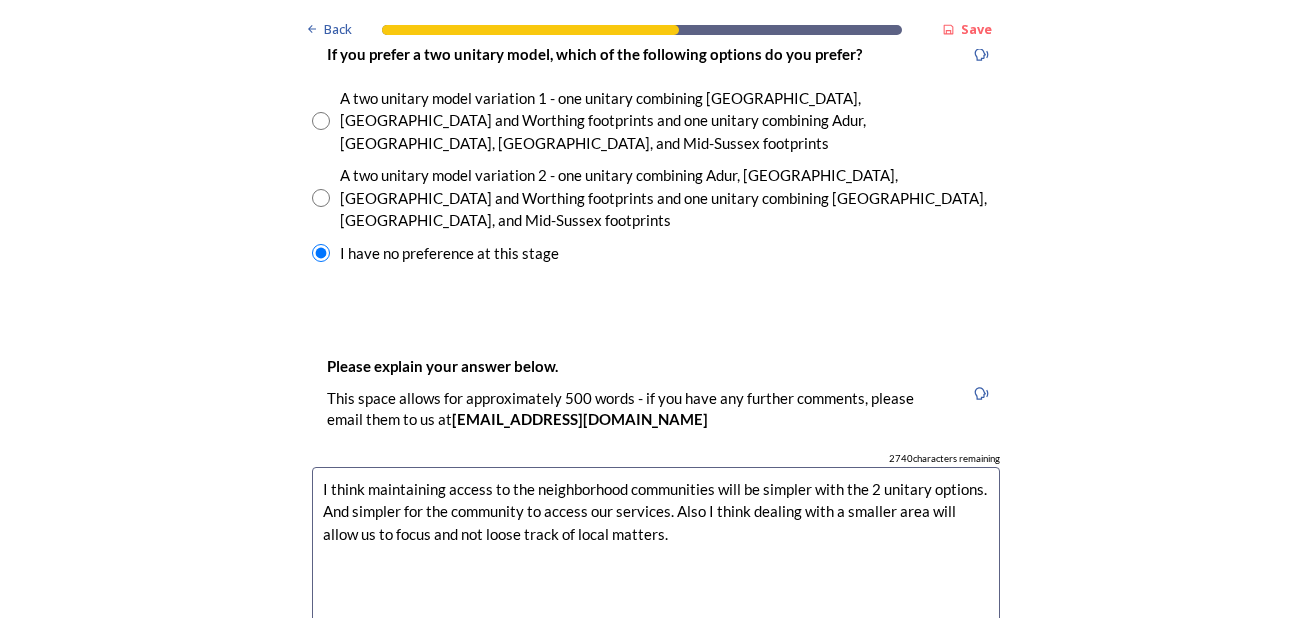 click on "I think maintaining access to the neighborhood communities will be simpler with the 2 unitary options. And simpler for the community to access our services. Also I think dealing with a smaller area will allow us to focus and not loose track of local matters." at bounding box center [656, 579] 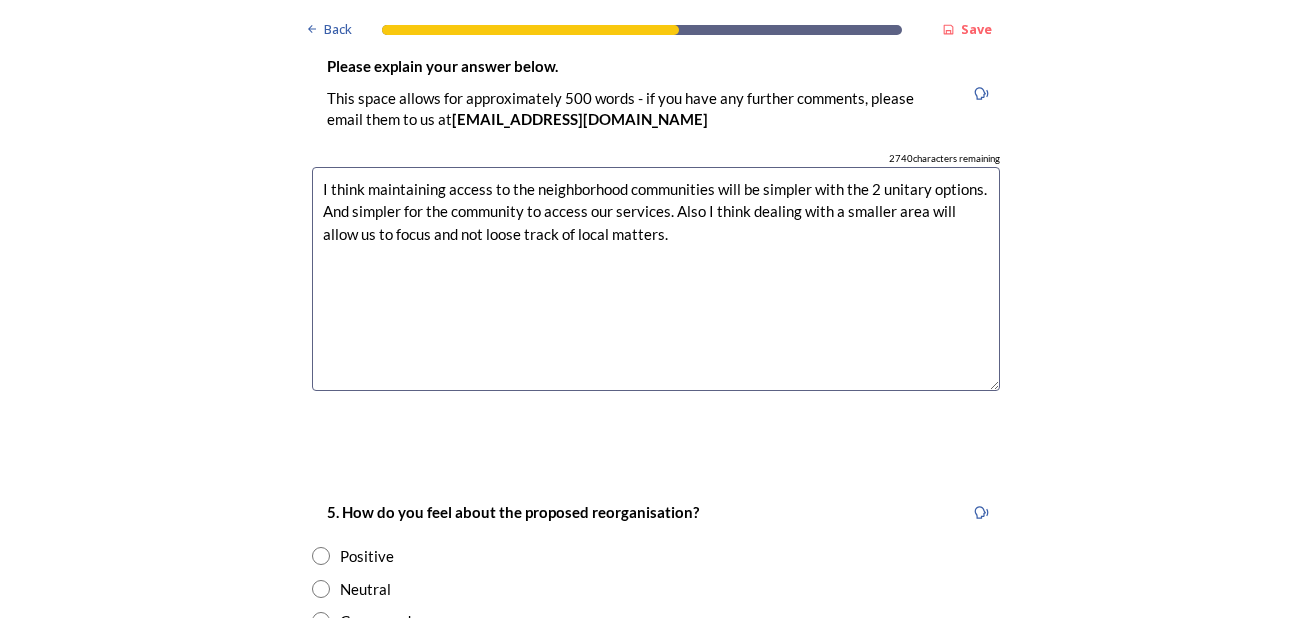 scroll, scrollTop: 3400, scrollLeft: 0, axis: vertical 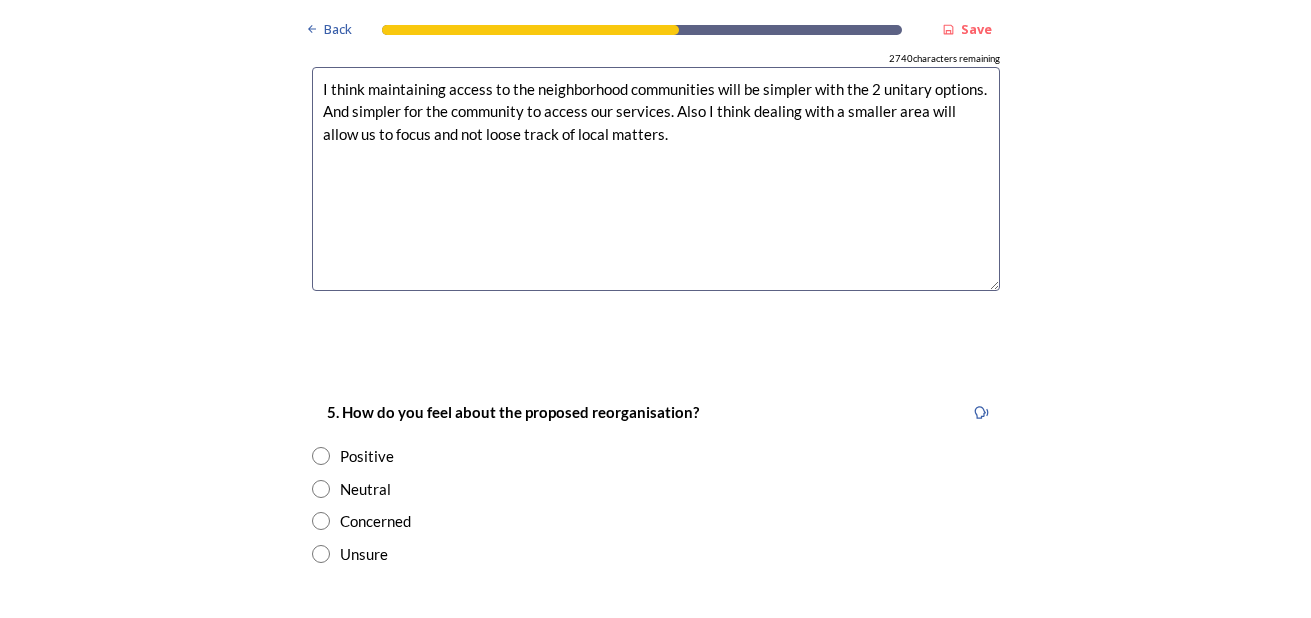 type on "I think maintaining access to the neighborhood communities will be simpler with the 2 unitary options. And simpler for the community to access our services. Also I think dealing with a smaller area will allow us to focus and not loose track of local matters." 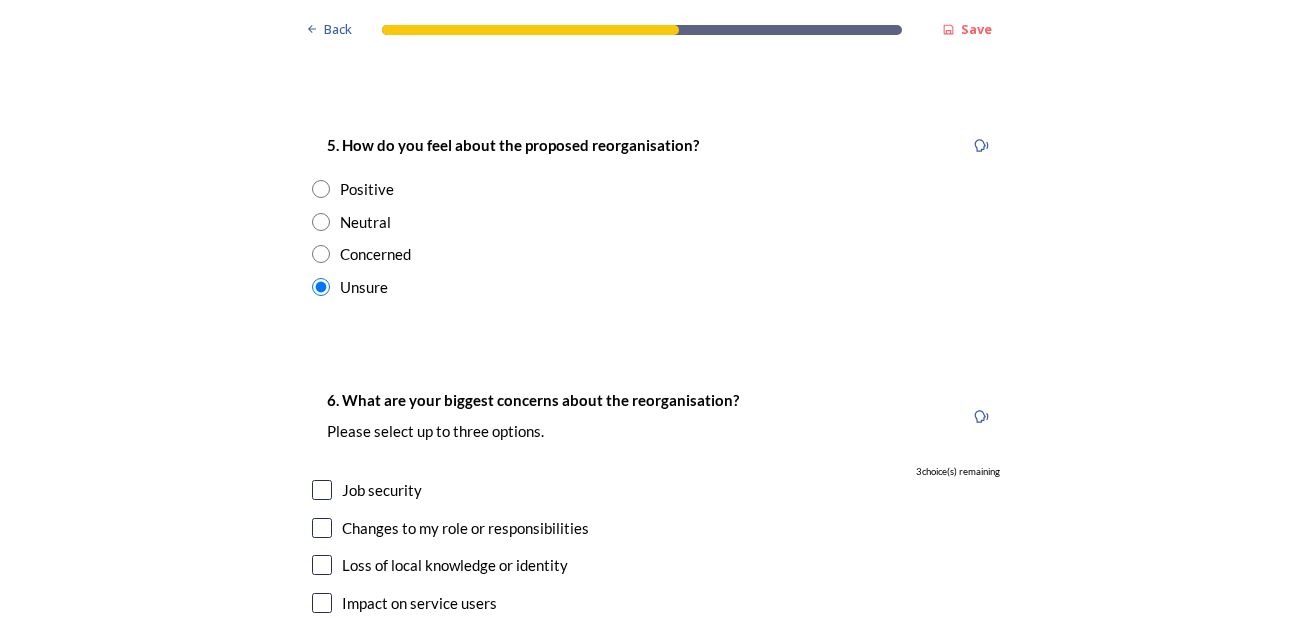 scroll, scrollTop: 3700, scrollLeft: 0, axis: vertical 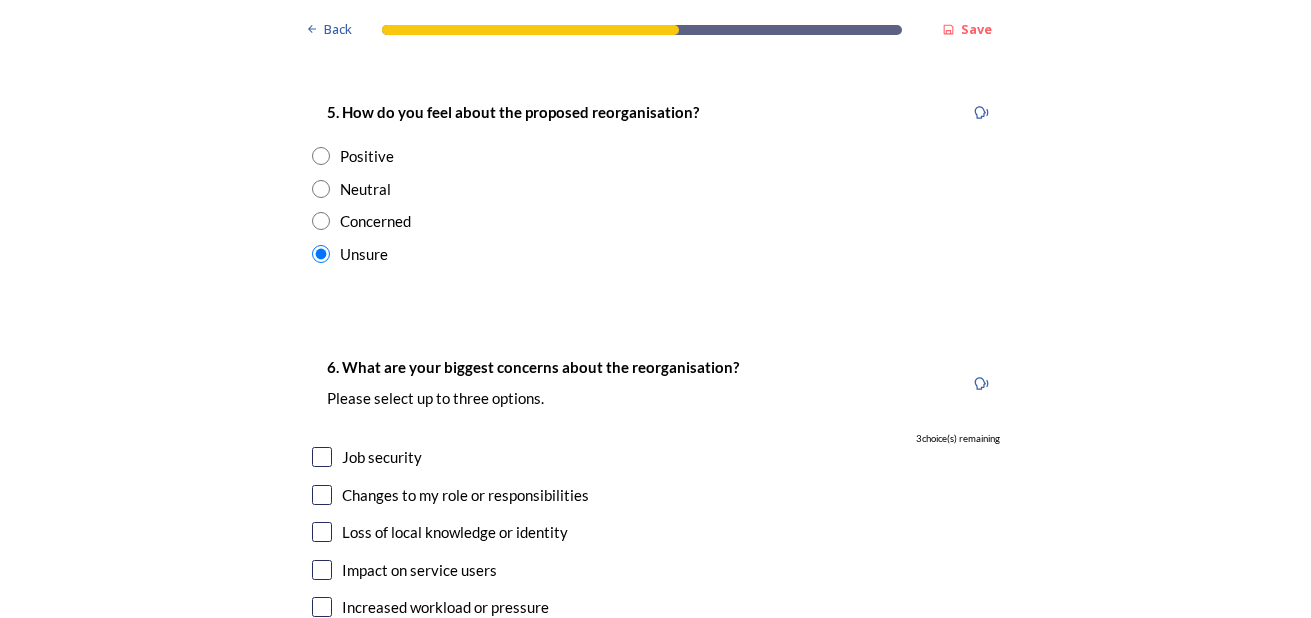click at bounding box center [322, 457] 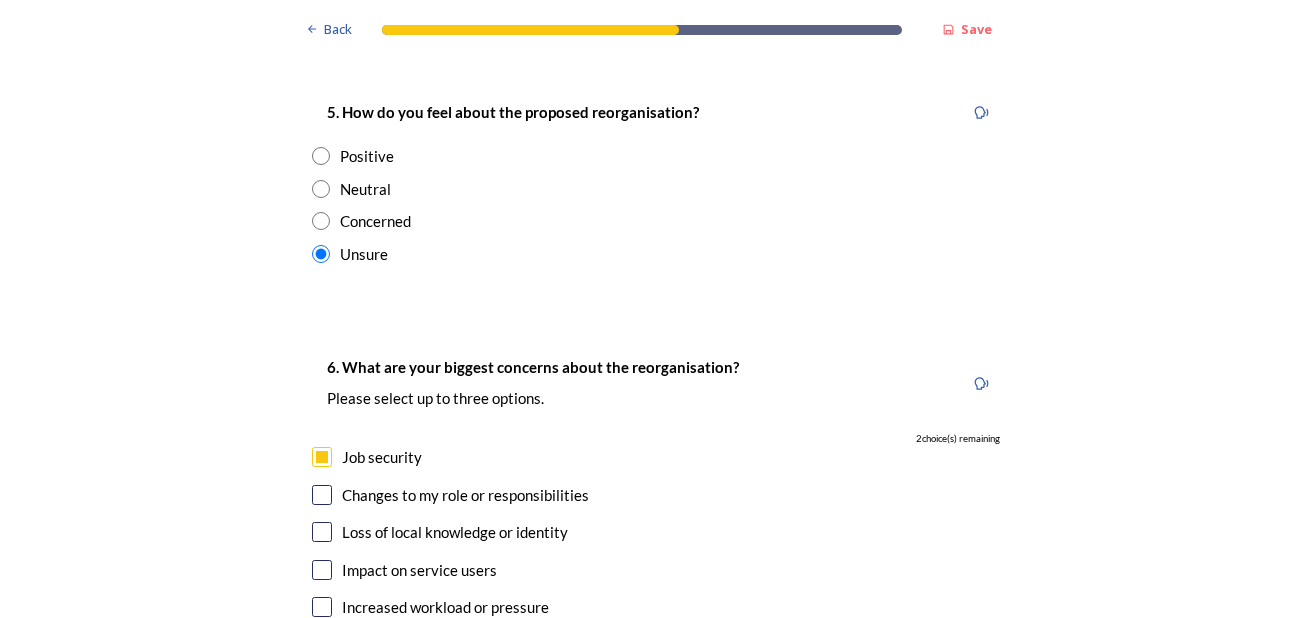 click at bounding box center (322, 495) 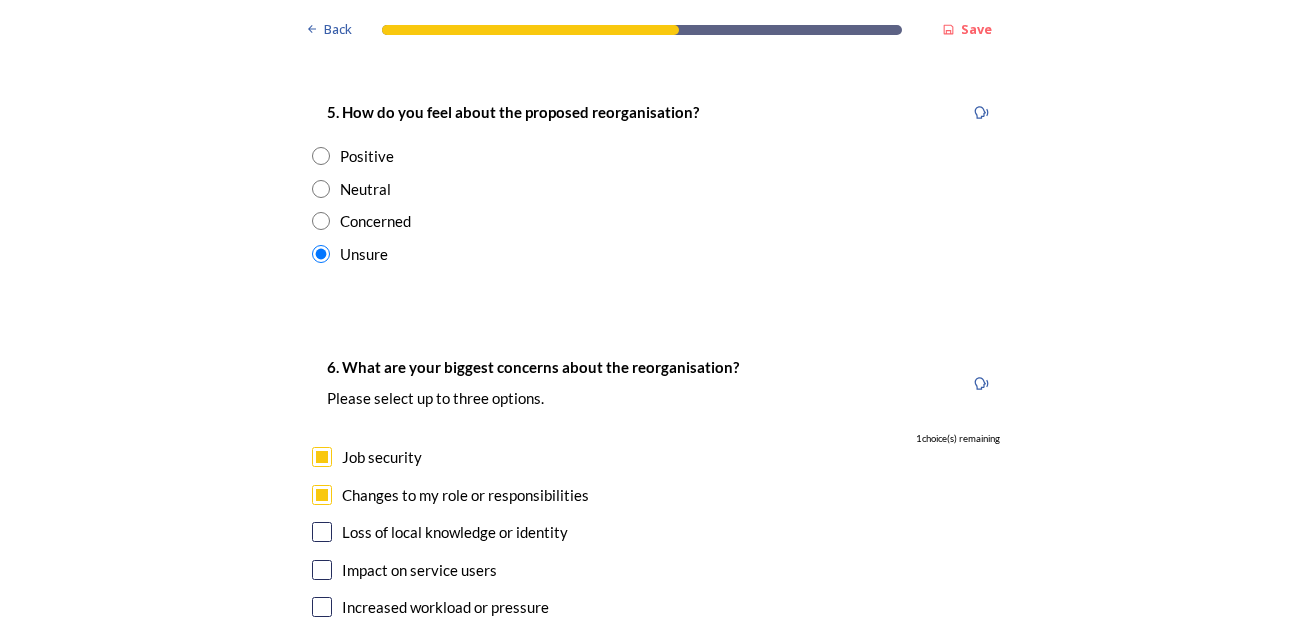 scroll, scrollTop: 3800, scrollLeft: 0, axis: vertical 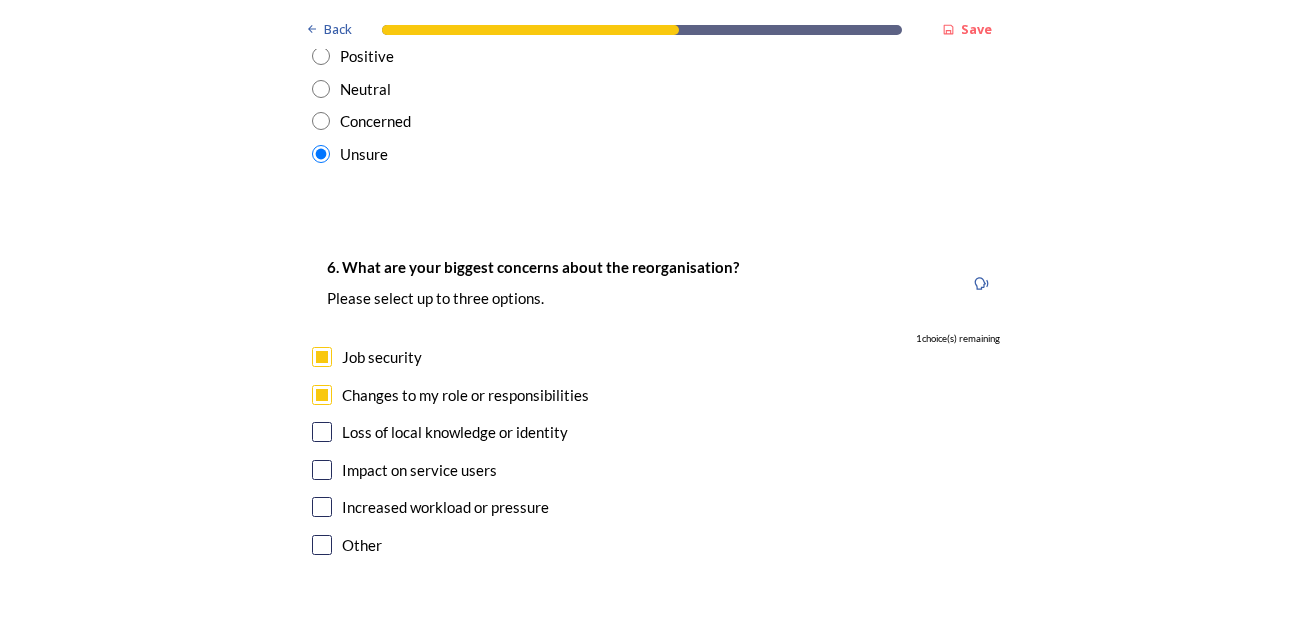 click at bounding box center (322, 432) 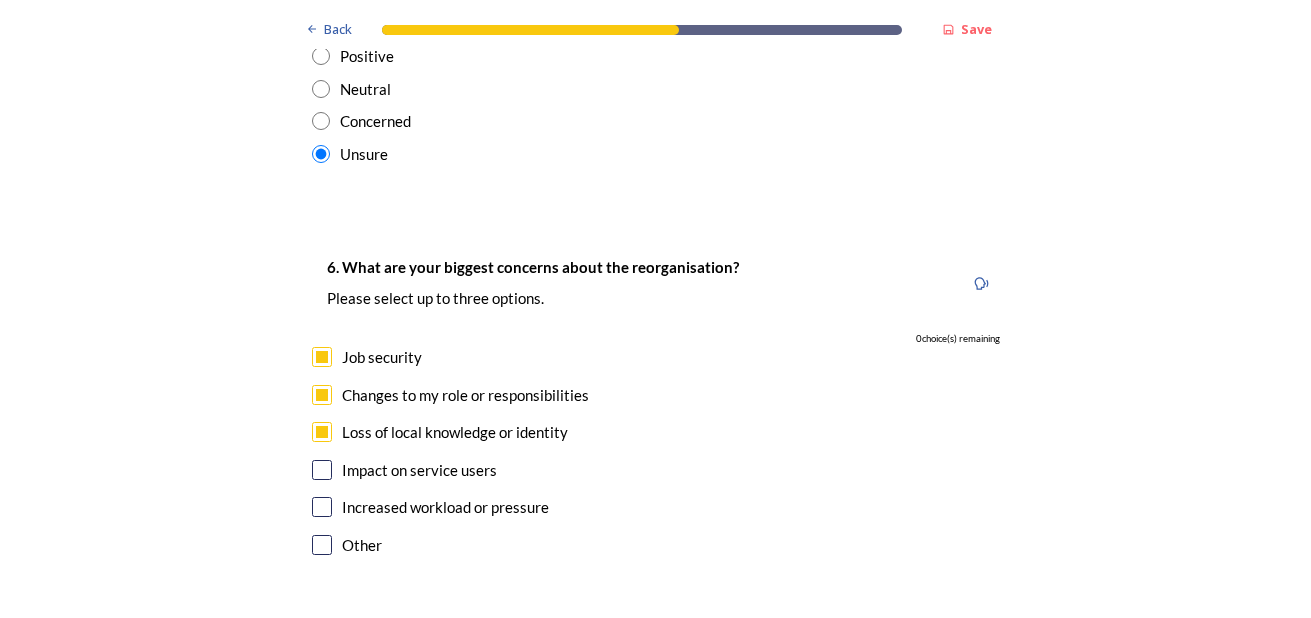 click at bounding box center (322, 470) 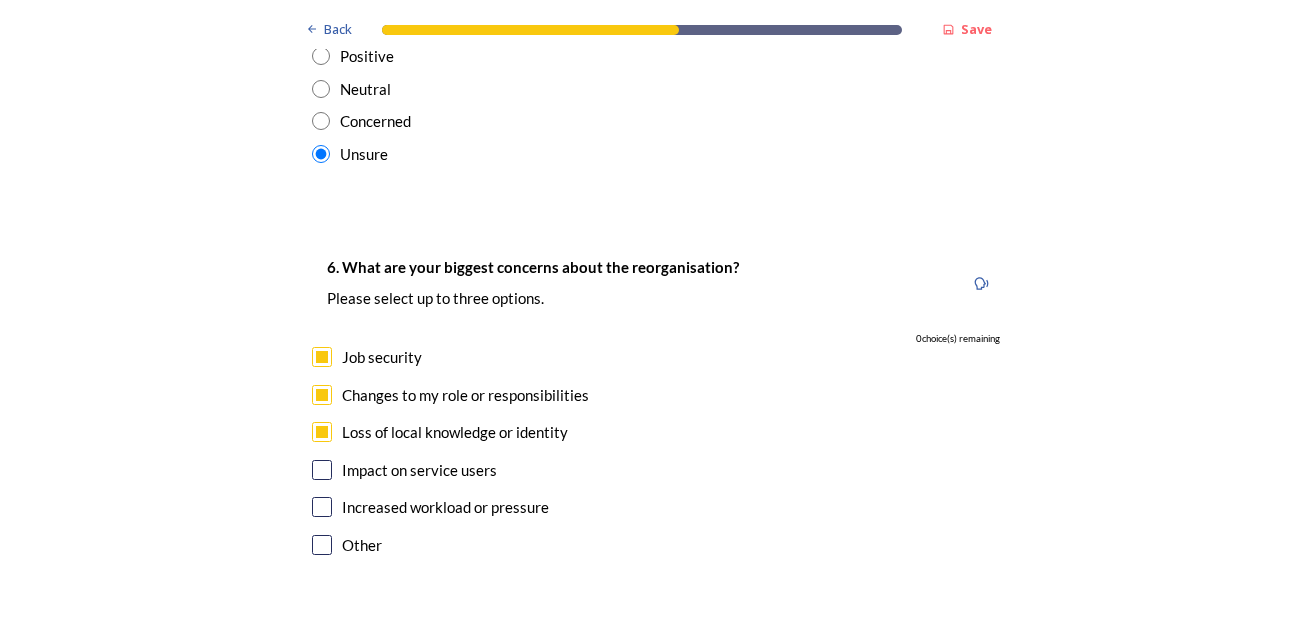 click at bounding box center [322, 432] 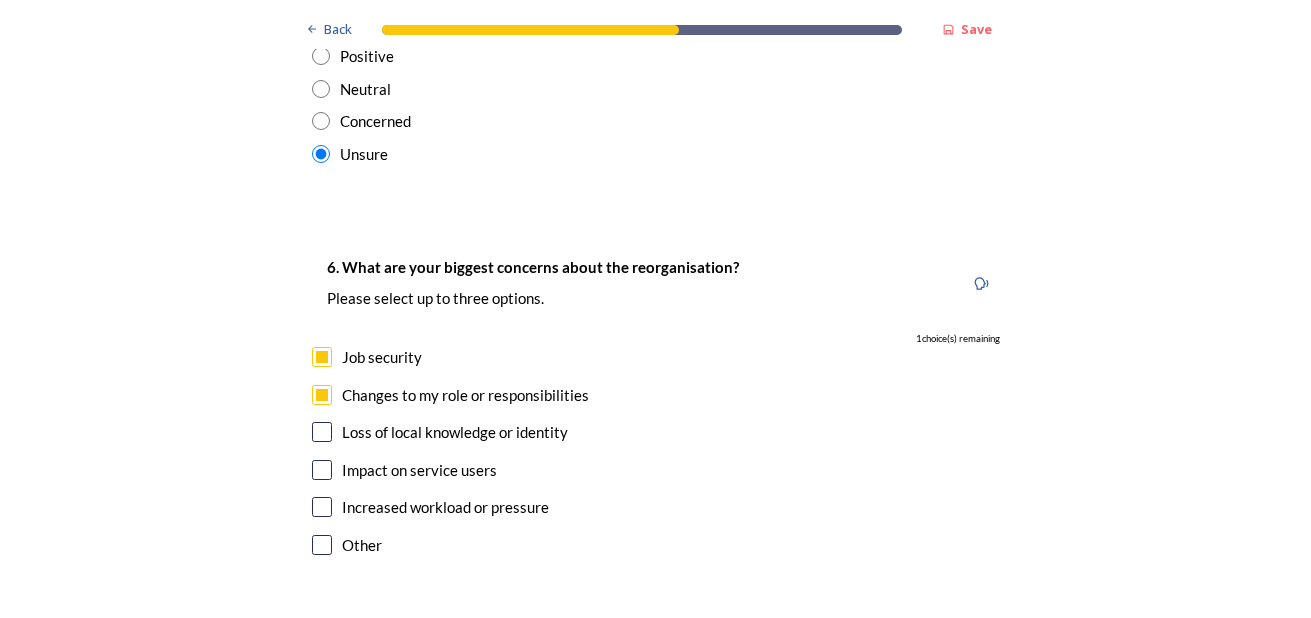 click at bounding box center [322, 432] 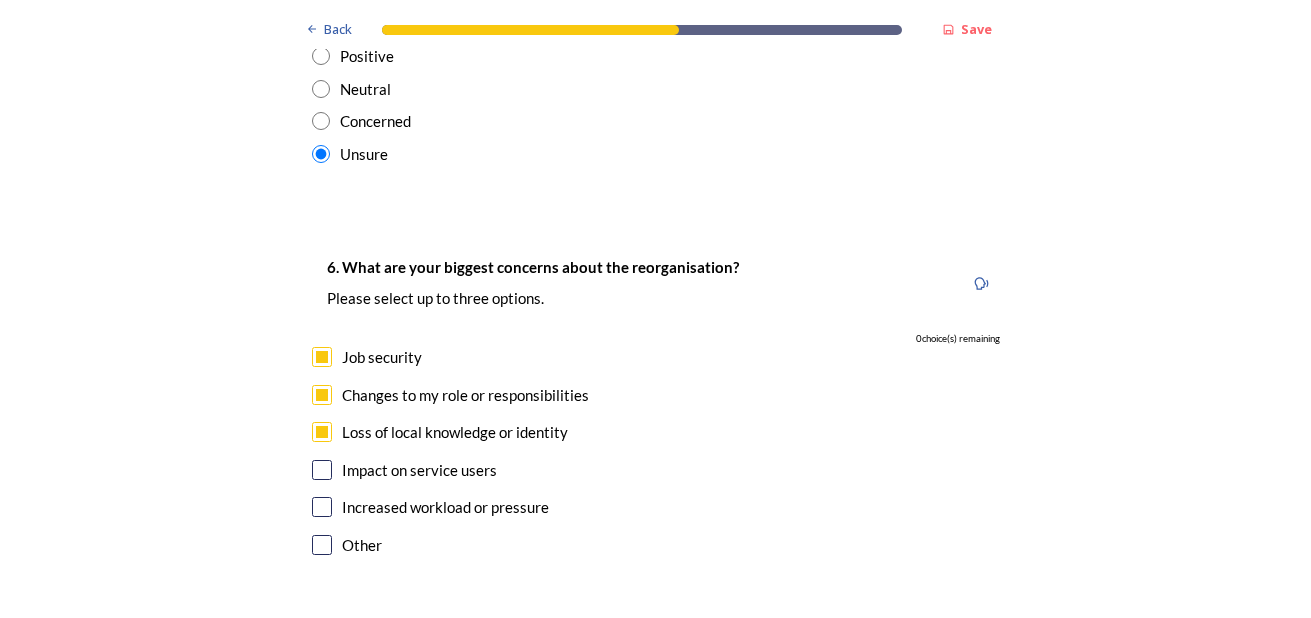 click at bounding box center (322, 357) 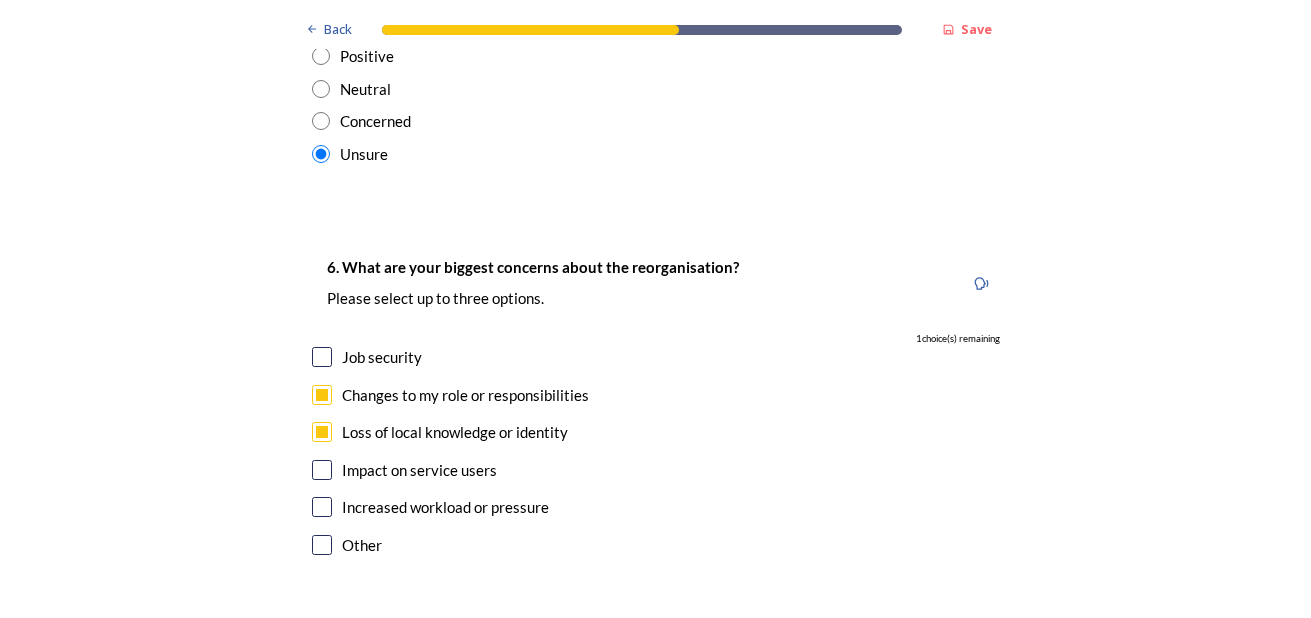 click at bounding box center [322, 470] 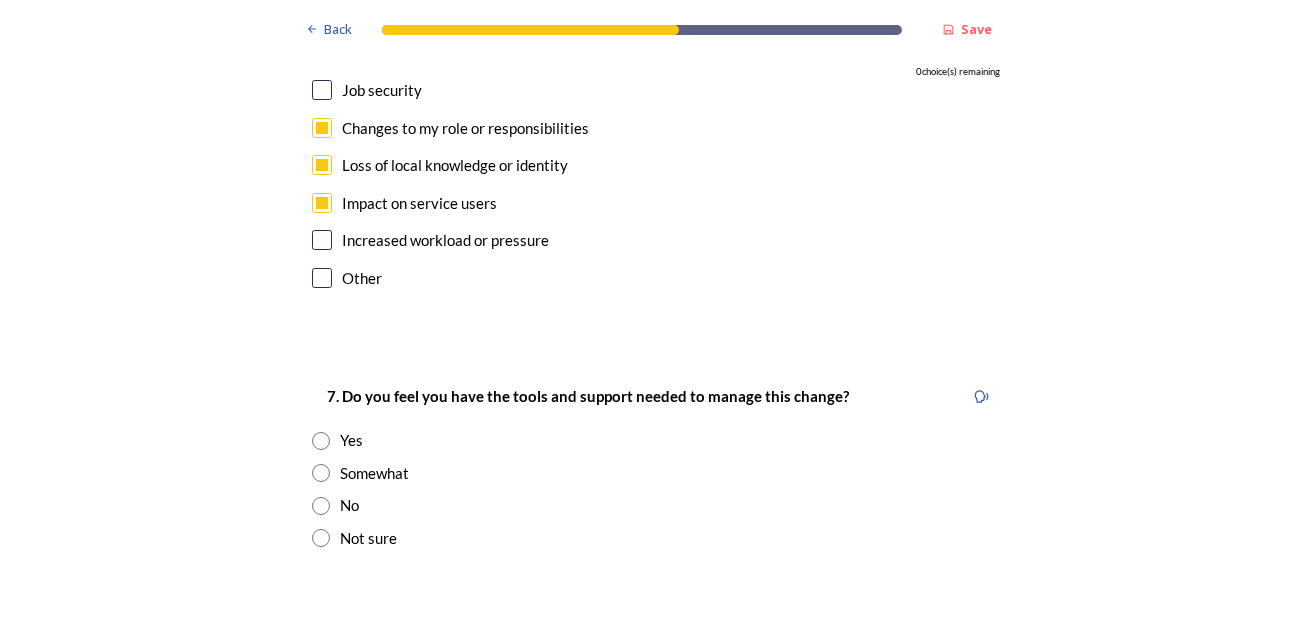 scroll, scrollTop: 4100, scrollLeft: 0, axis: vertical 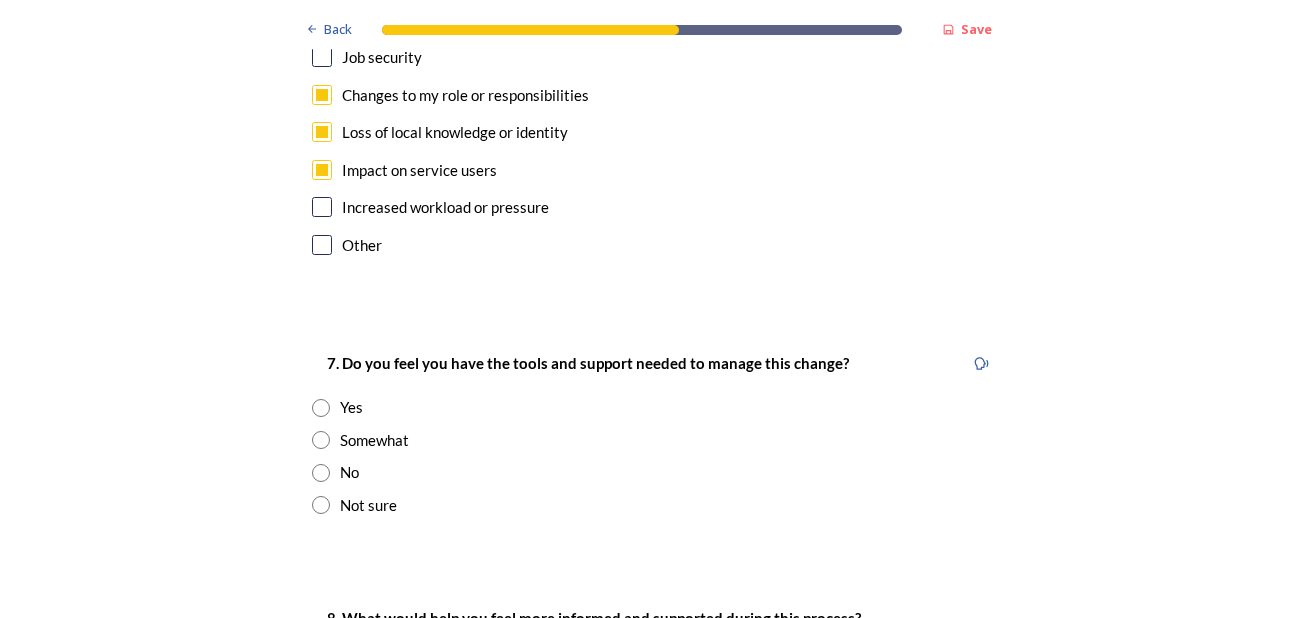 click at bounding box center [321, 408] 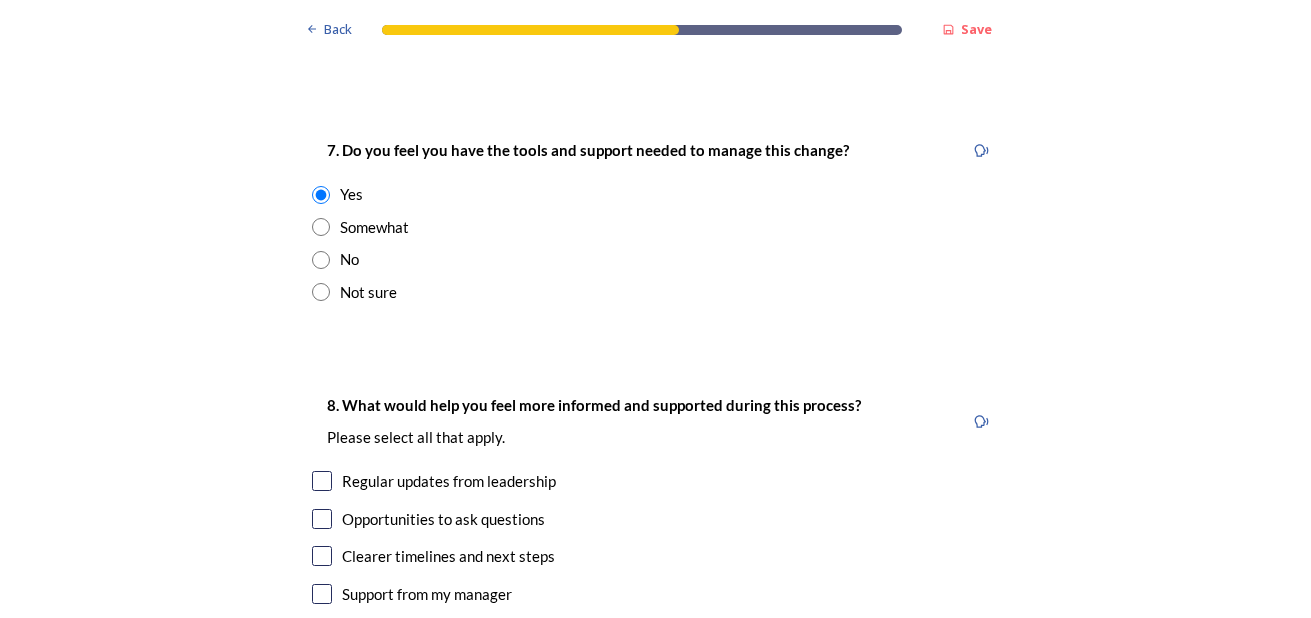 scroll, scrollTop: 4400, scrollLeft: 0, axis: vertical 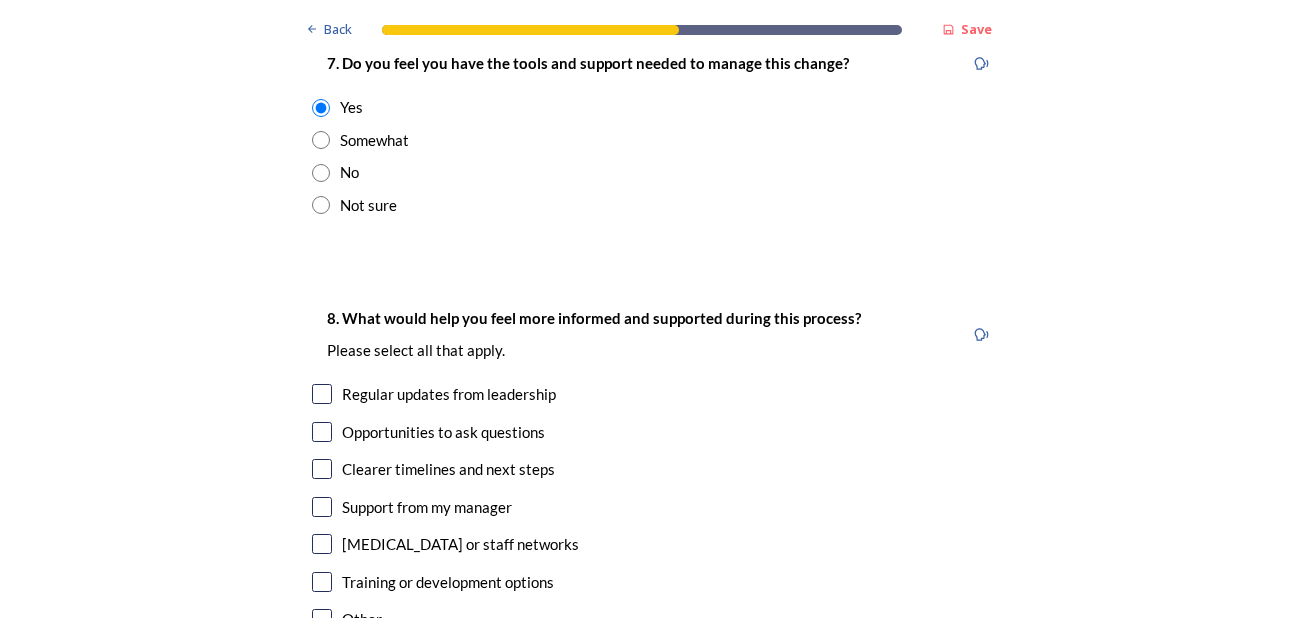 click on "8. What would help you feel more informed and supported during this process? Please select all that apply. Regular updates from leadership Opportunities to ask questions Clearer timelines and next steps Support from my manager [MEDICAL_DATA] or staff networks Training or development options Other" at bounding box center (656, 470) 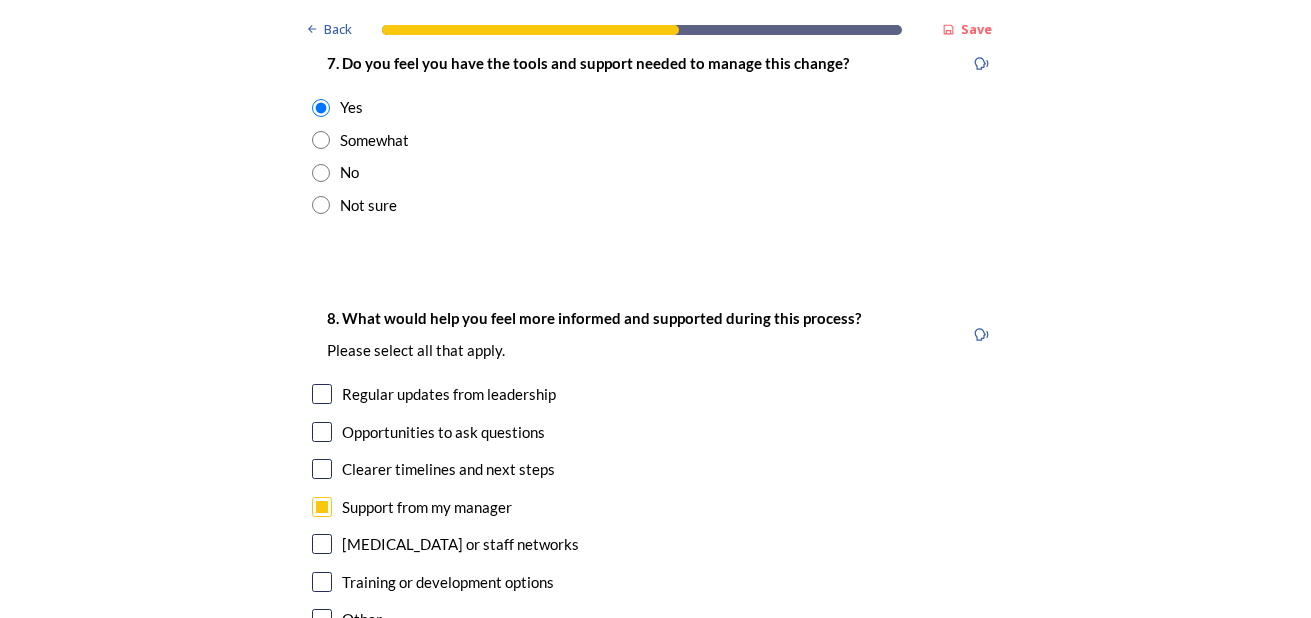 click at bounding box center (322, 619) 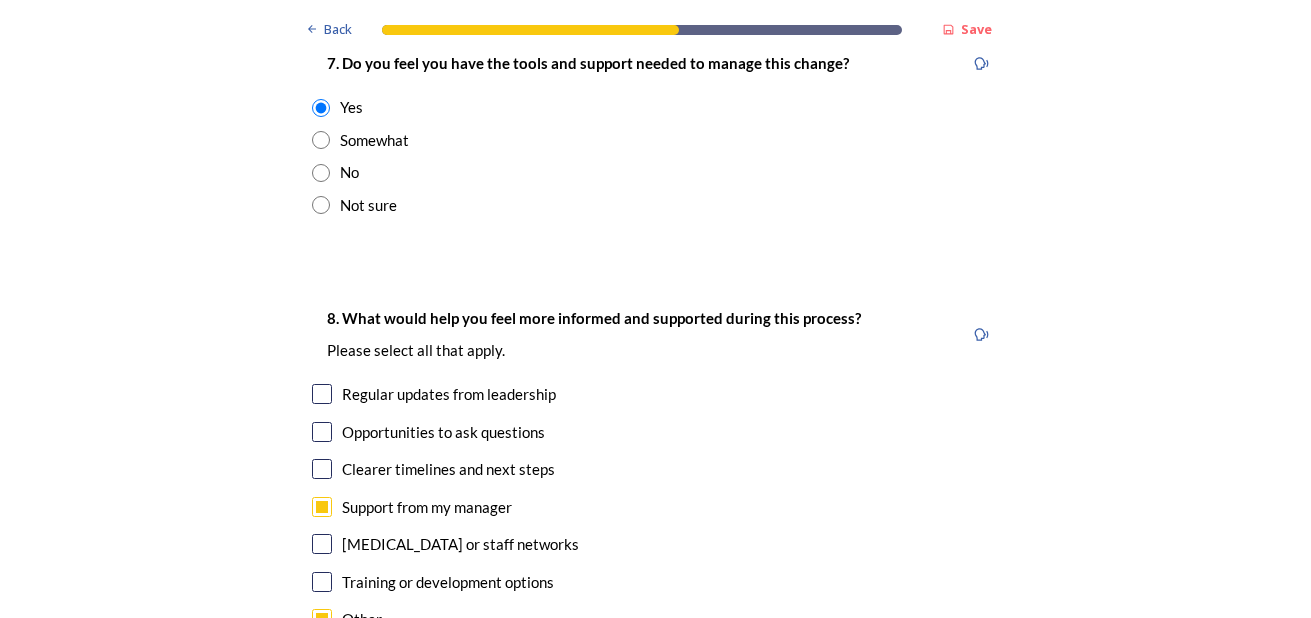 click at bounding box center [322, 507] 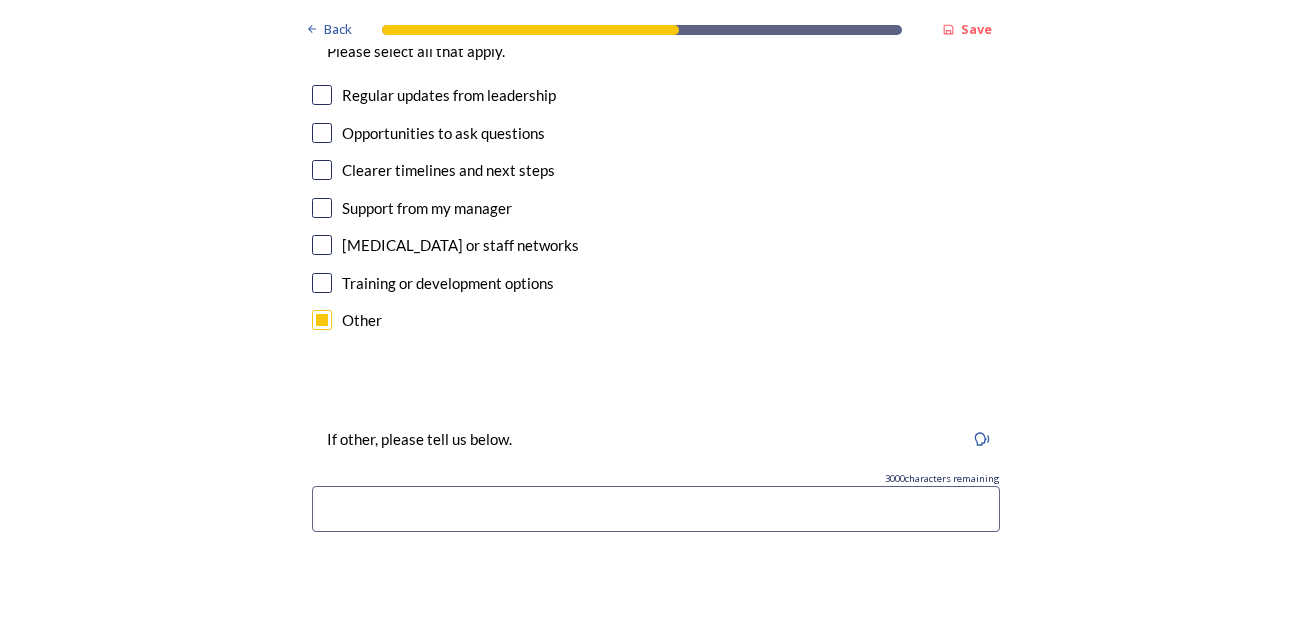 scroll, scrollTop: 4700, scrollLeft: 0, axis: vertical 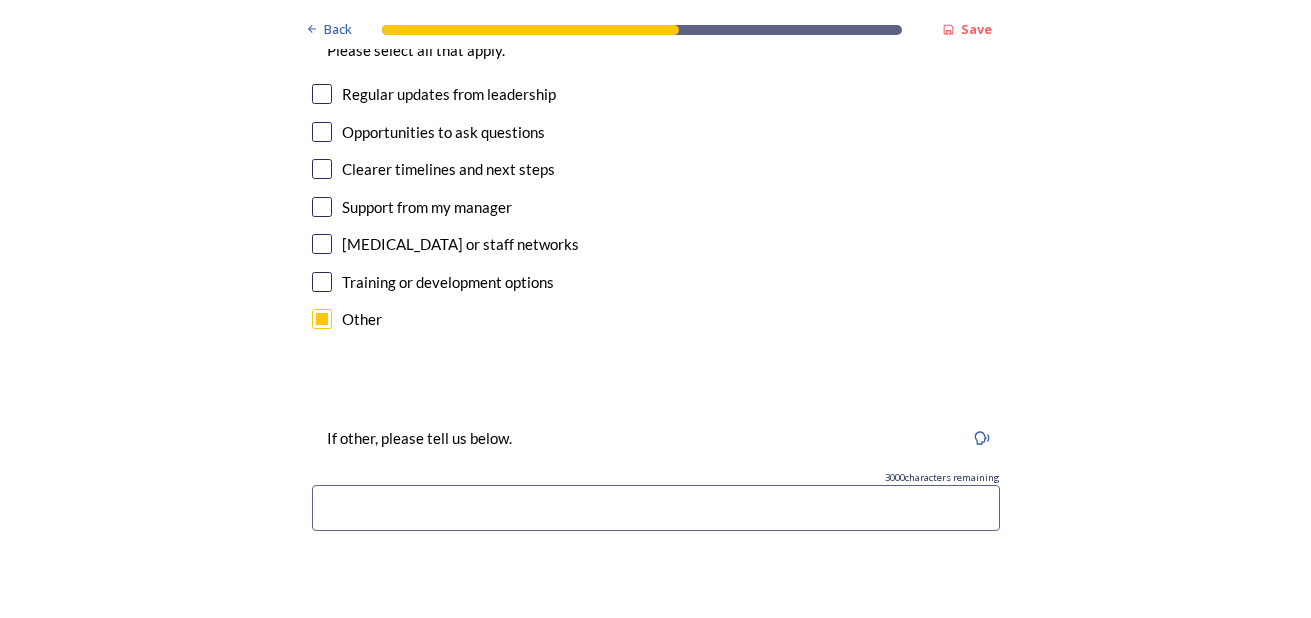 click at bounding box center [656, 508] 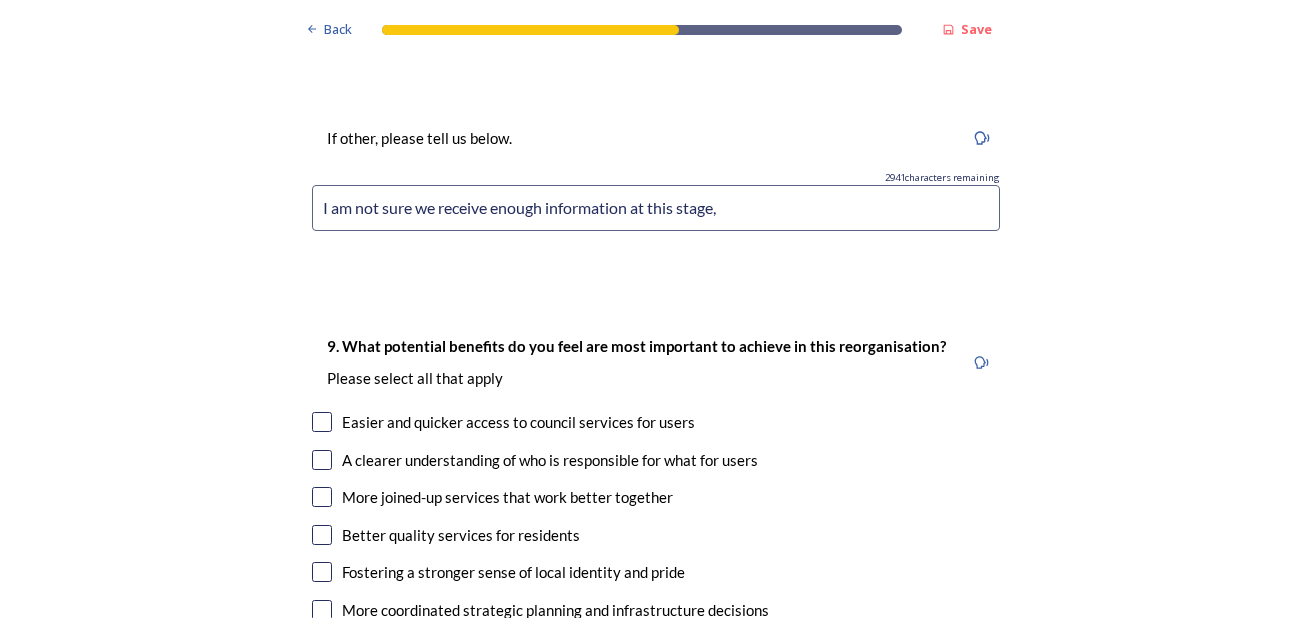 scroll, scrollTop: 5100, scrollLeft: 0, axis: vertical 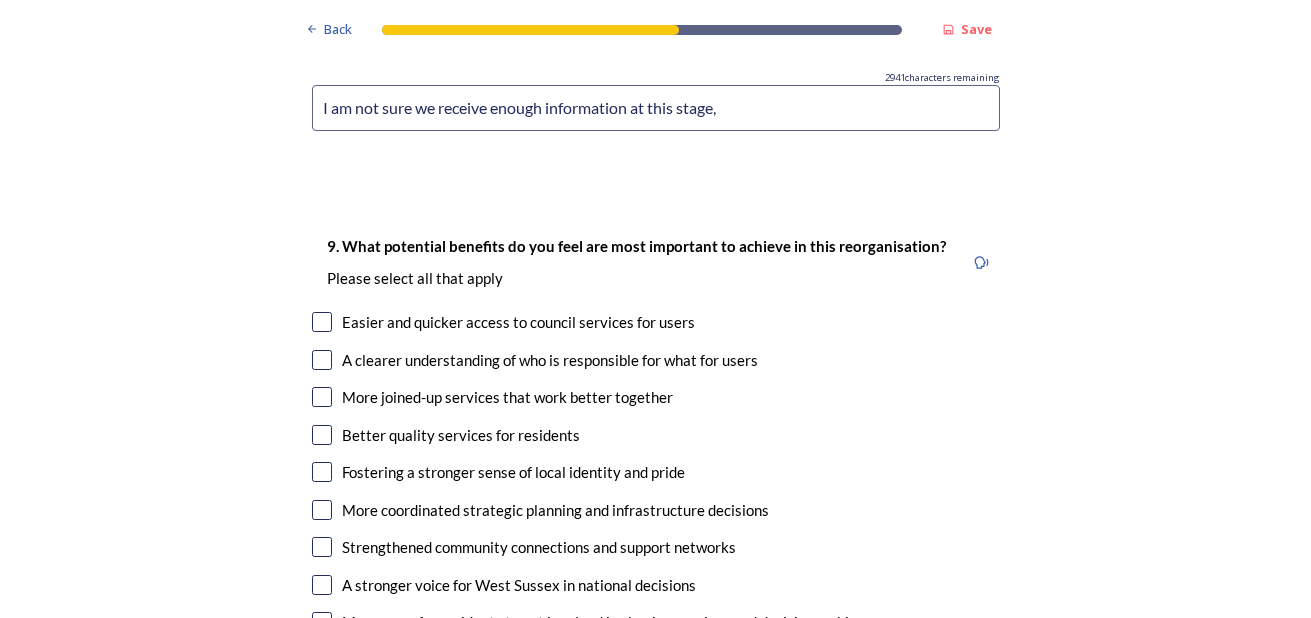 type on "I am not sure we receive enough information at this stage," 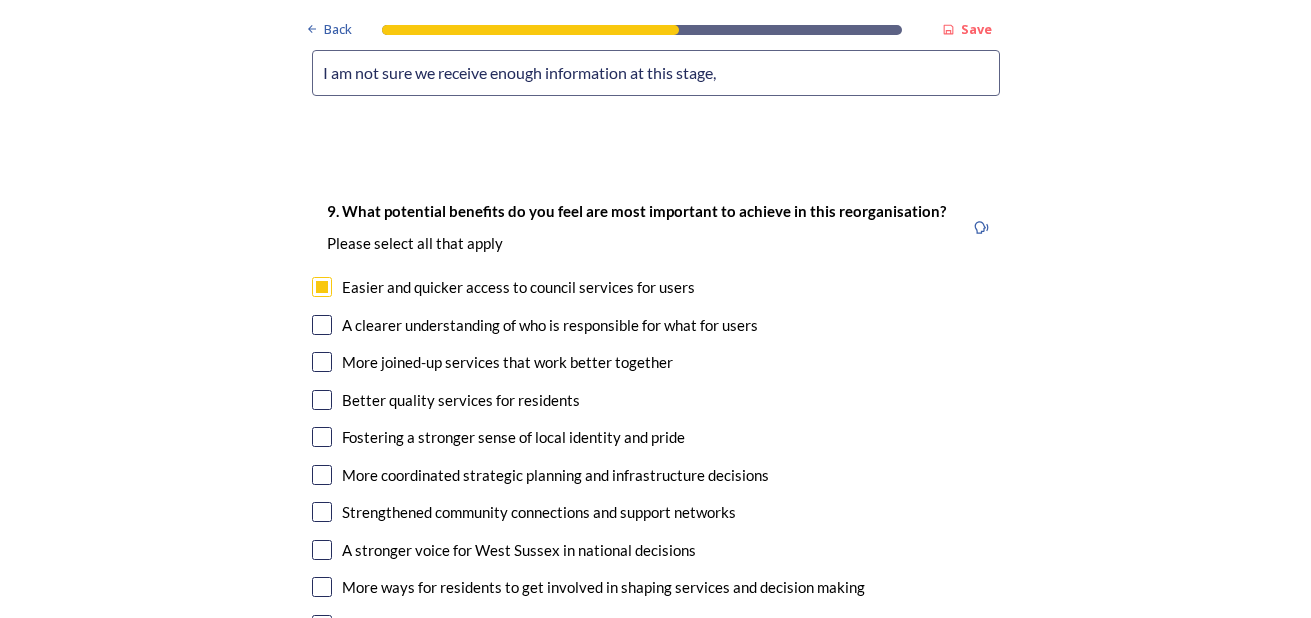 scroll, scrollTop: 5100, scrollLeft: 0, axis: vertical 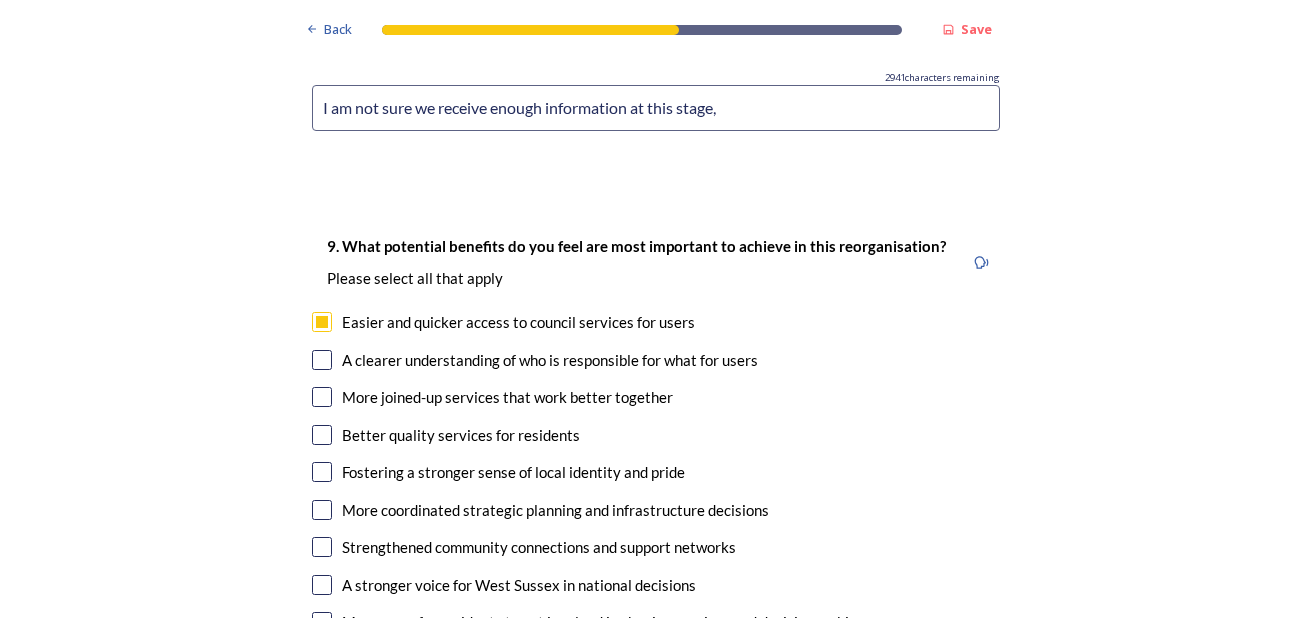 click at bounding box center (322, 435) 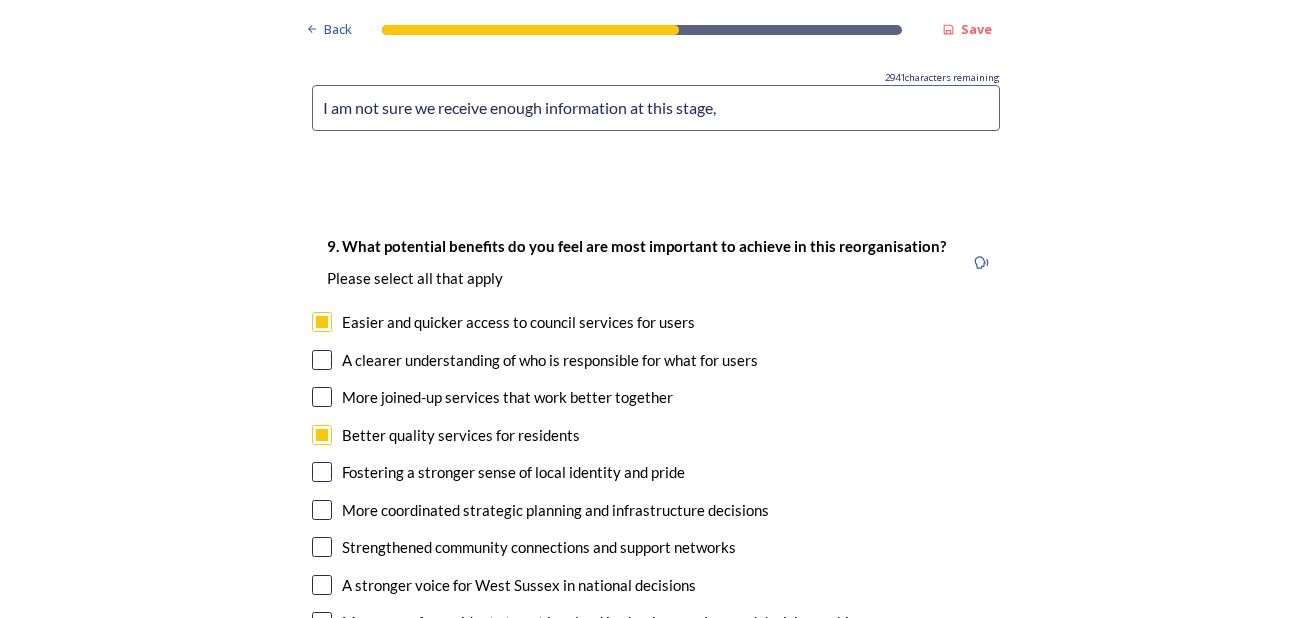 scroll, scrollTop: 5200, scrollLeft: 0, axis: vertical 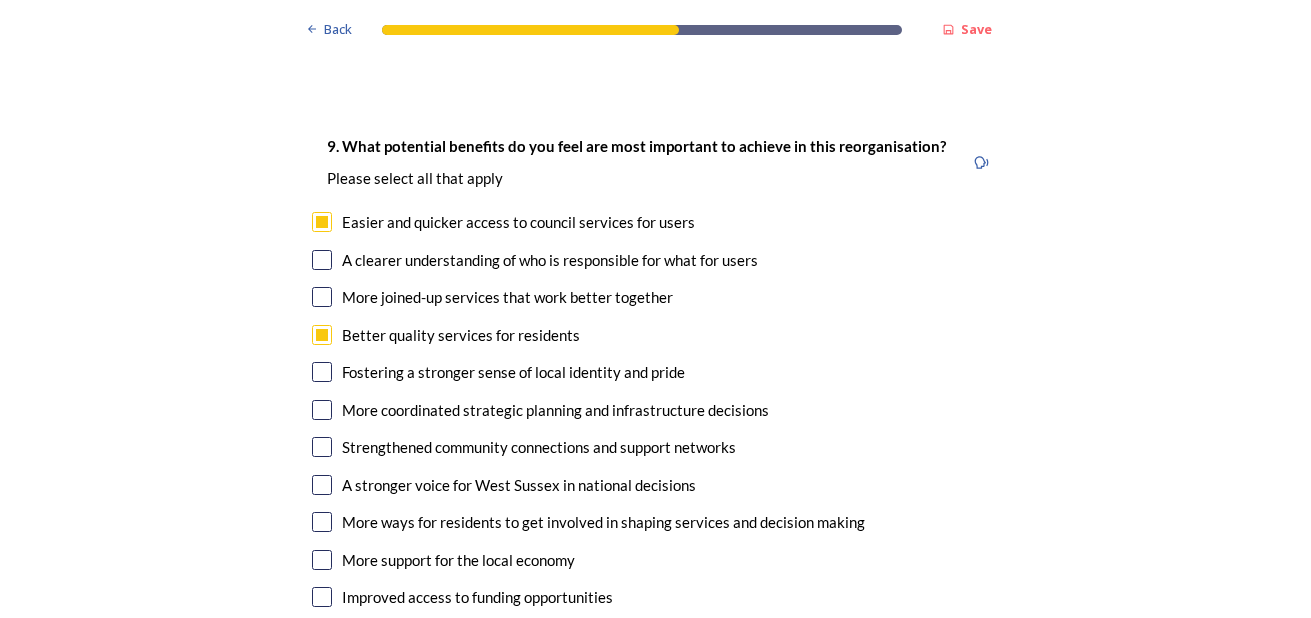 click at bounding box center [322, 447] 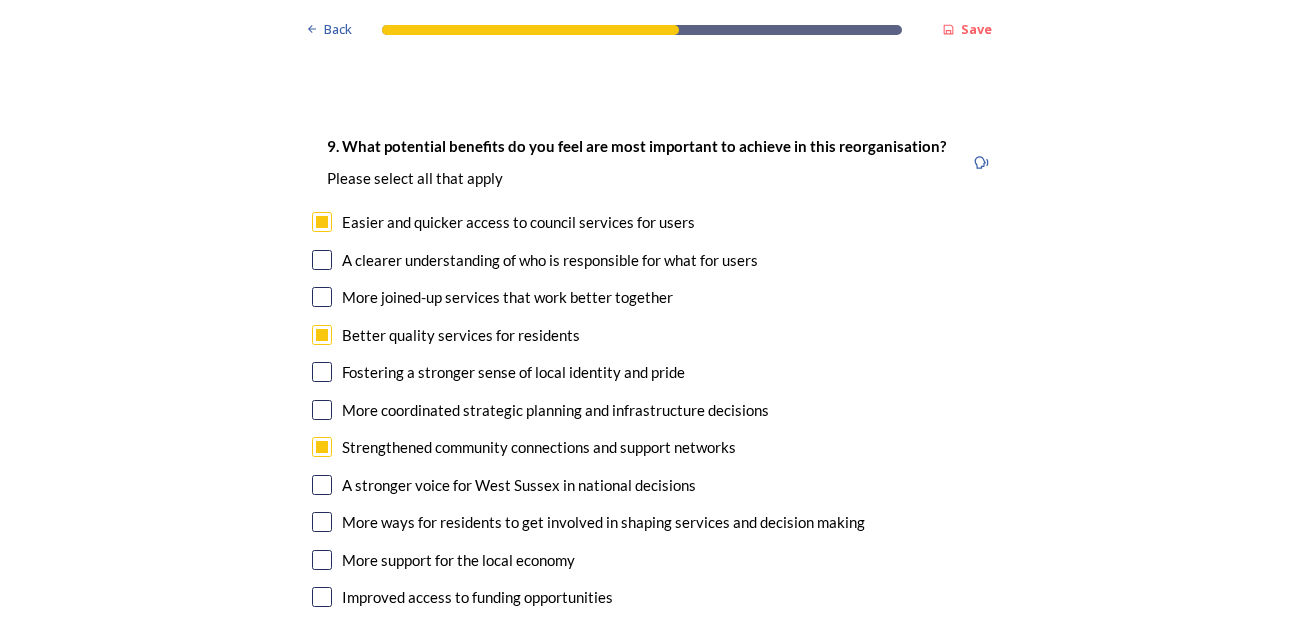 click at bounding box center (322, 485) 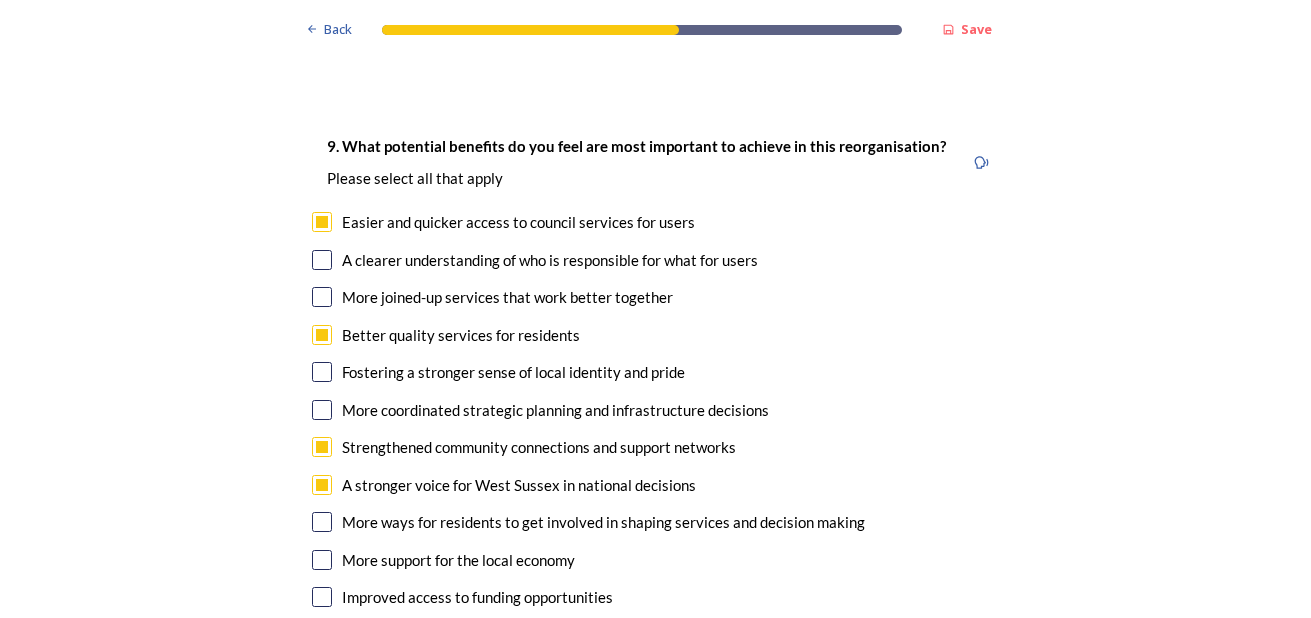 scroll, scrollTop: 5300, scrollLeft: 0, axis: vertical 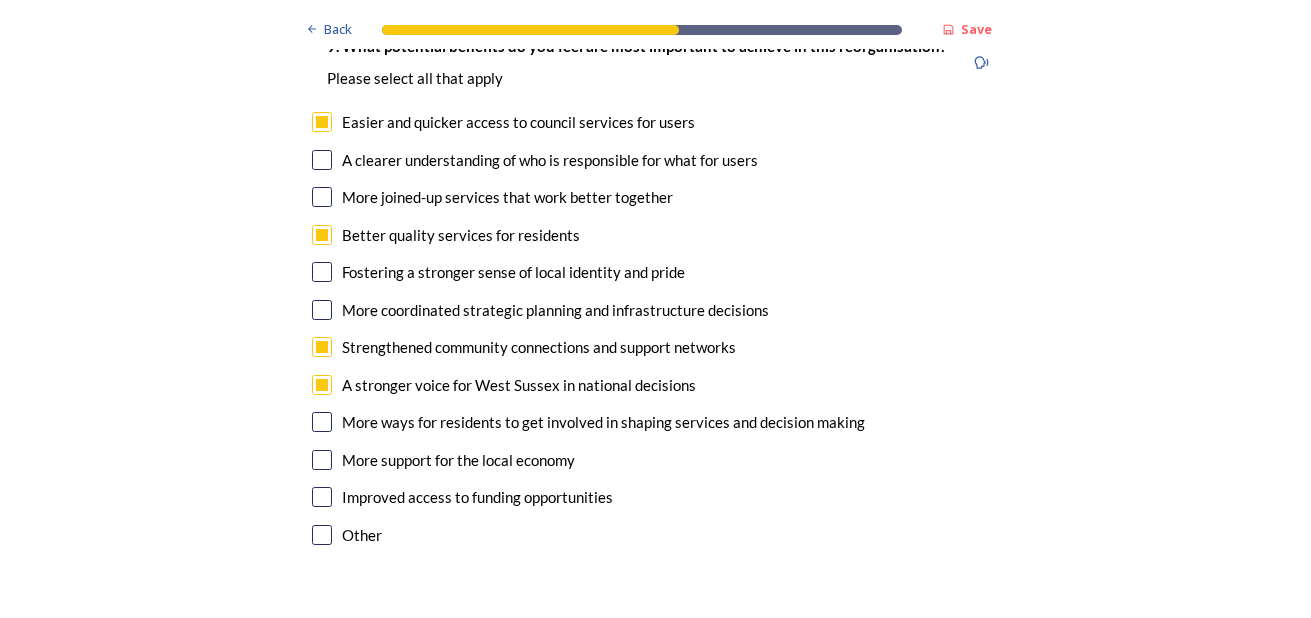 click at bounding box center [322, 460] 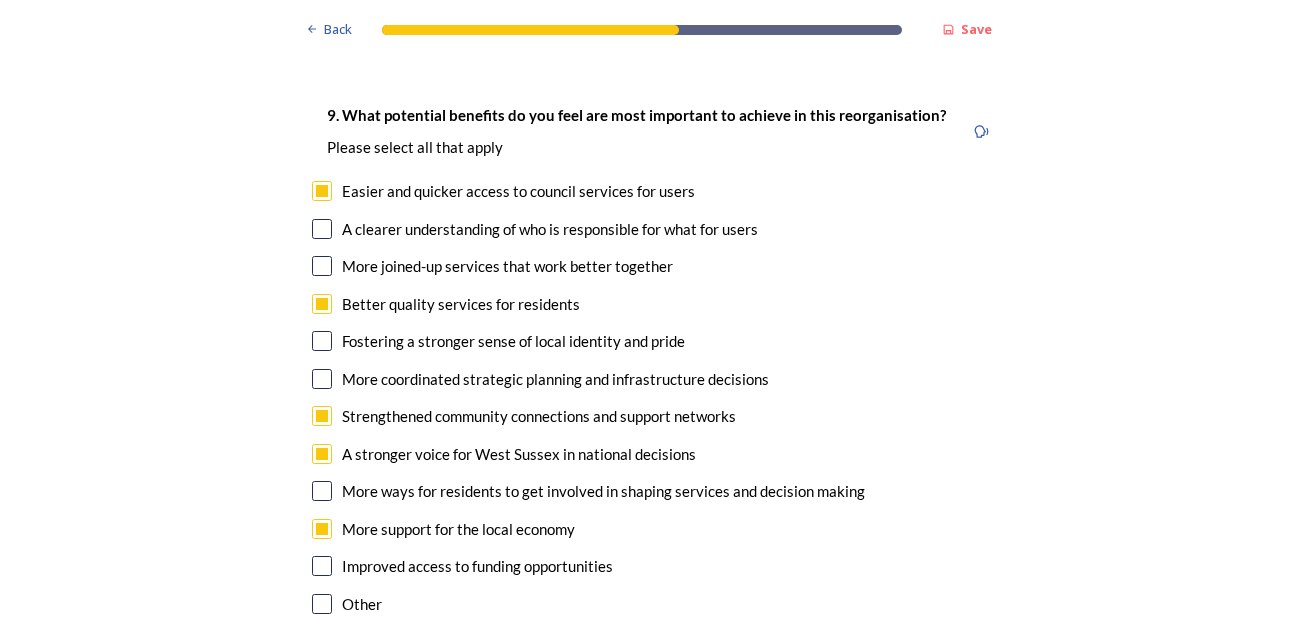 scroll, scrollTop: 5200, scrollLeft: 0, axis: vertical 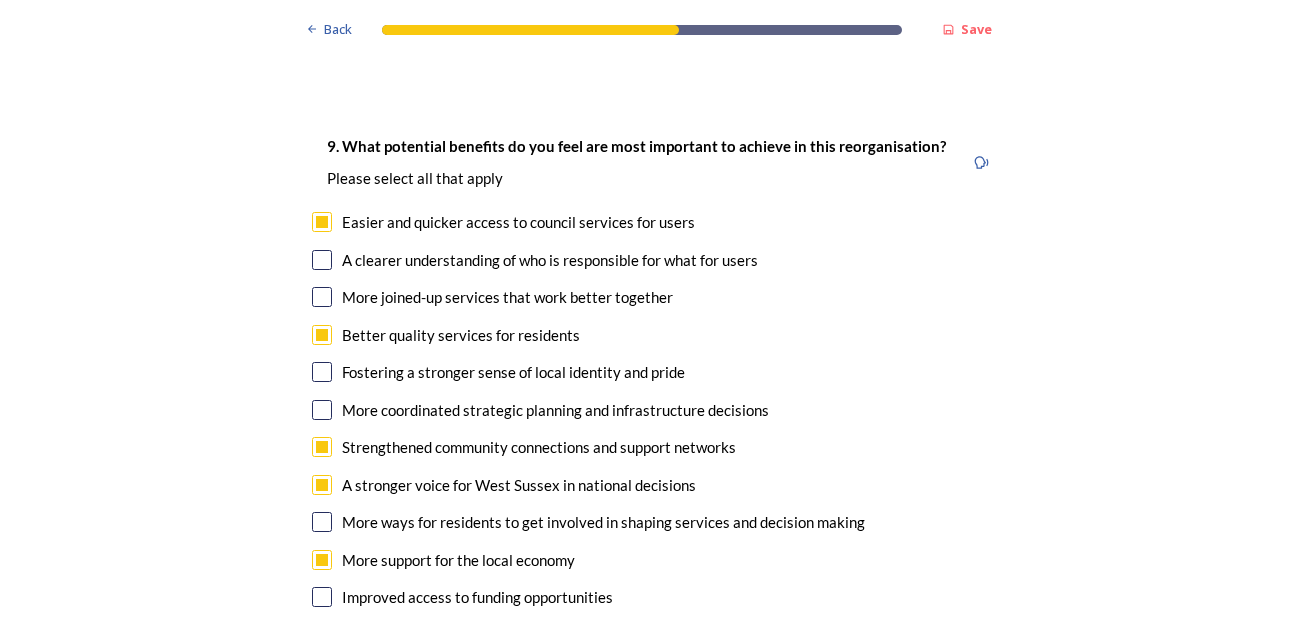 click at bounding box center [322, 597] 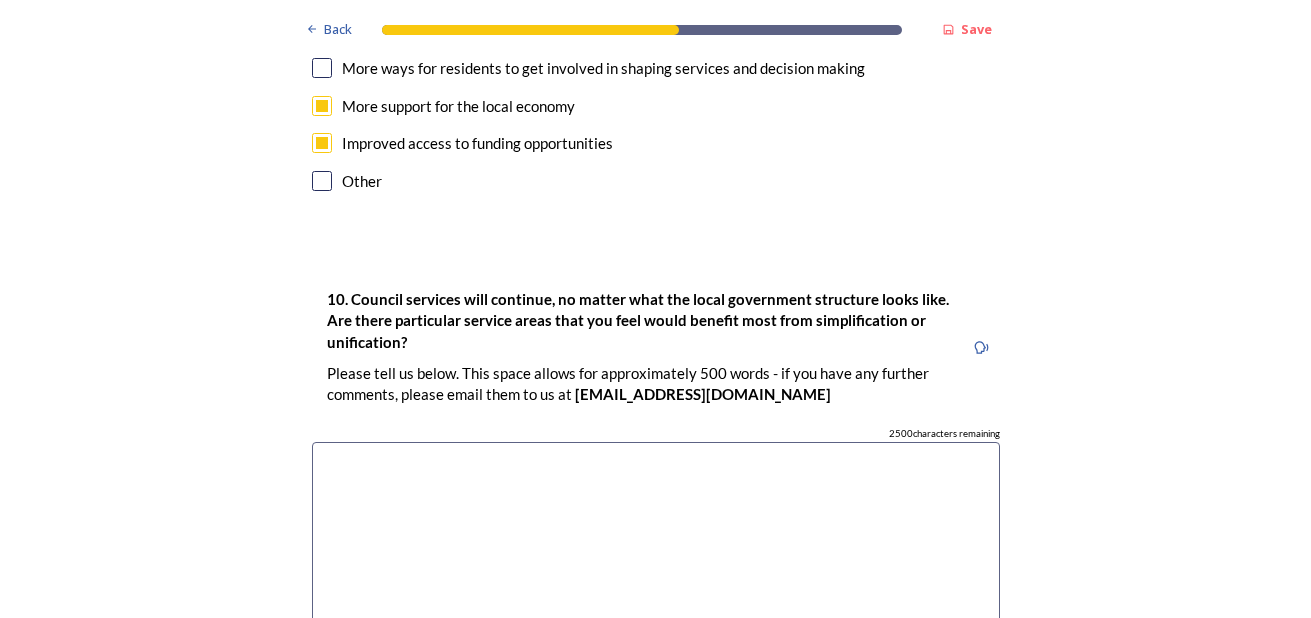 scroll, scrollTop: 5700, scrollLeft: 0, axis: vertical 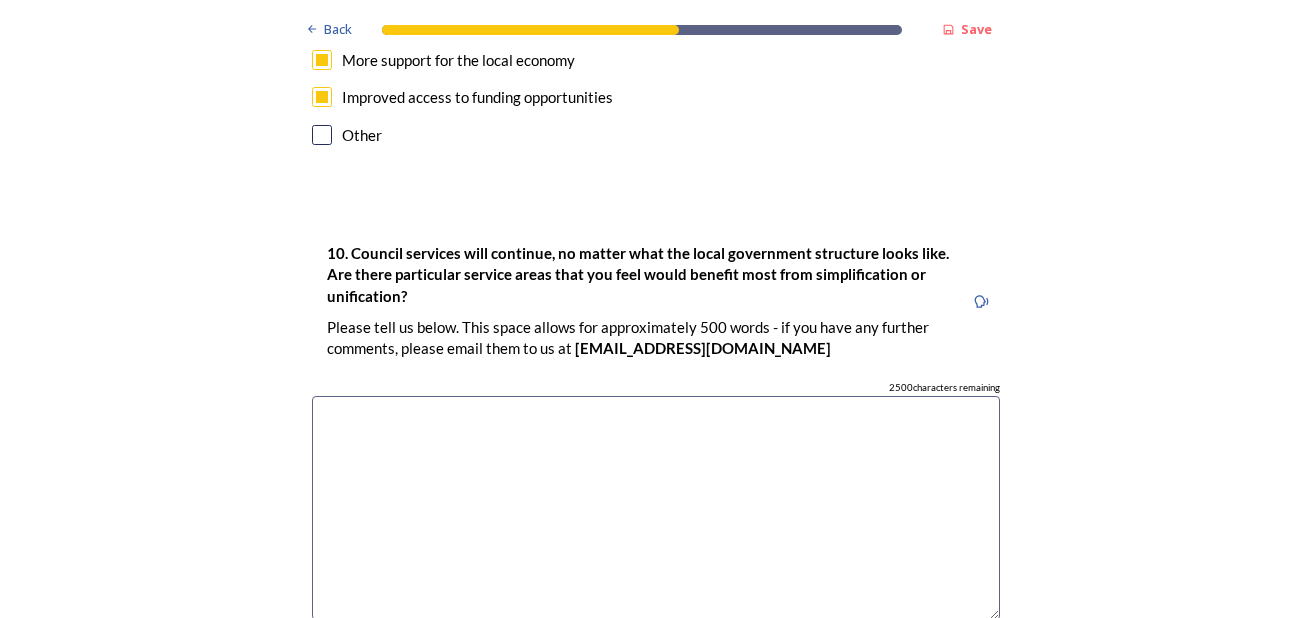 click at bounding box center [656, 508] 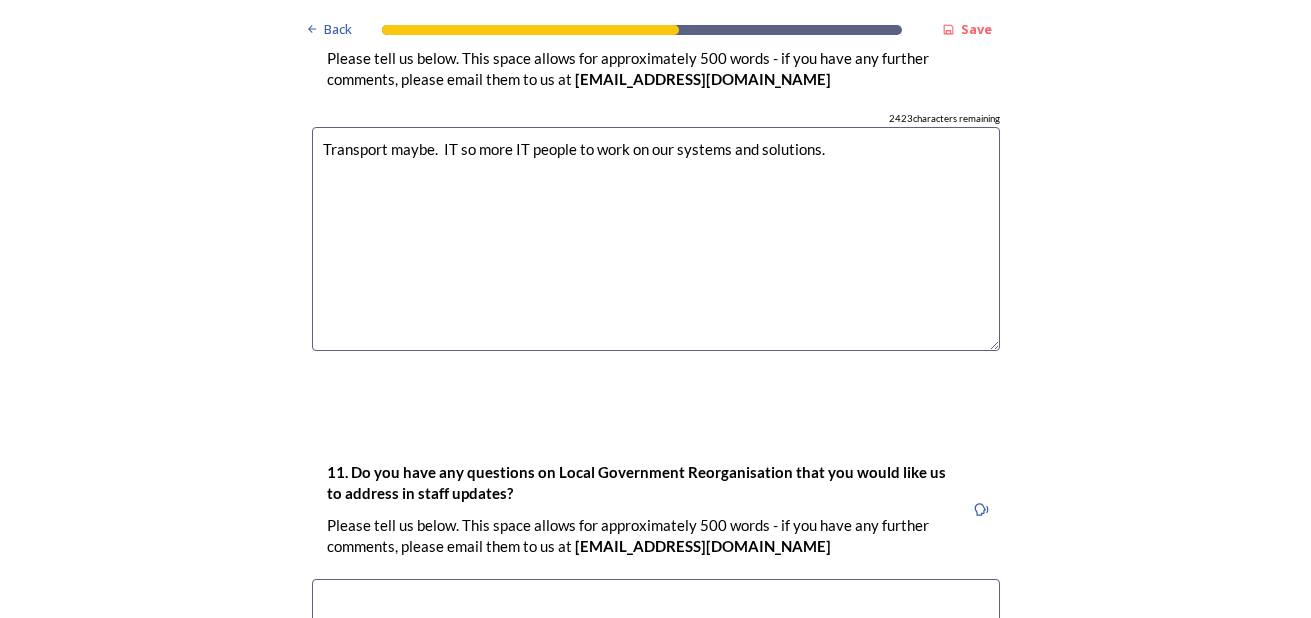 scroll, scrollTop: 6000, scrollLeft: 0, axis: vertical 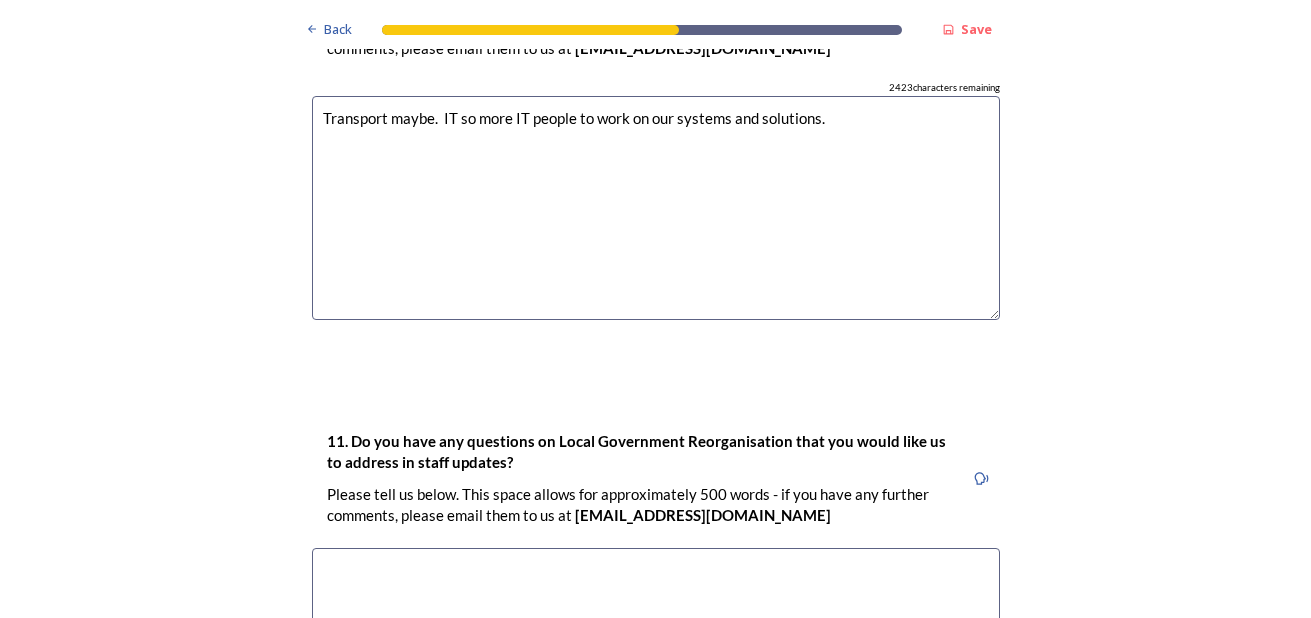 type on "Transport maybe.  IT so more IT people to work on our systems and solutions." 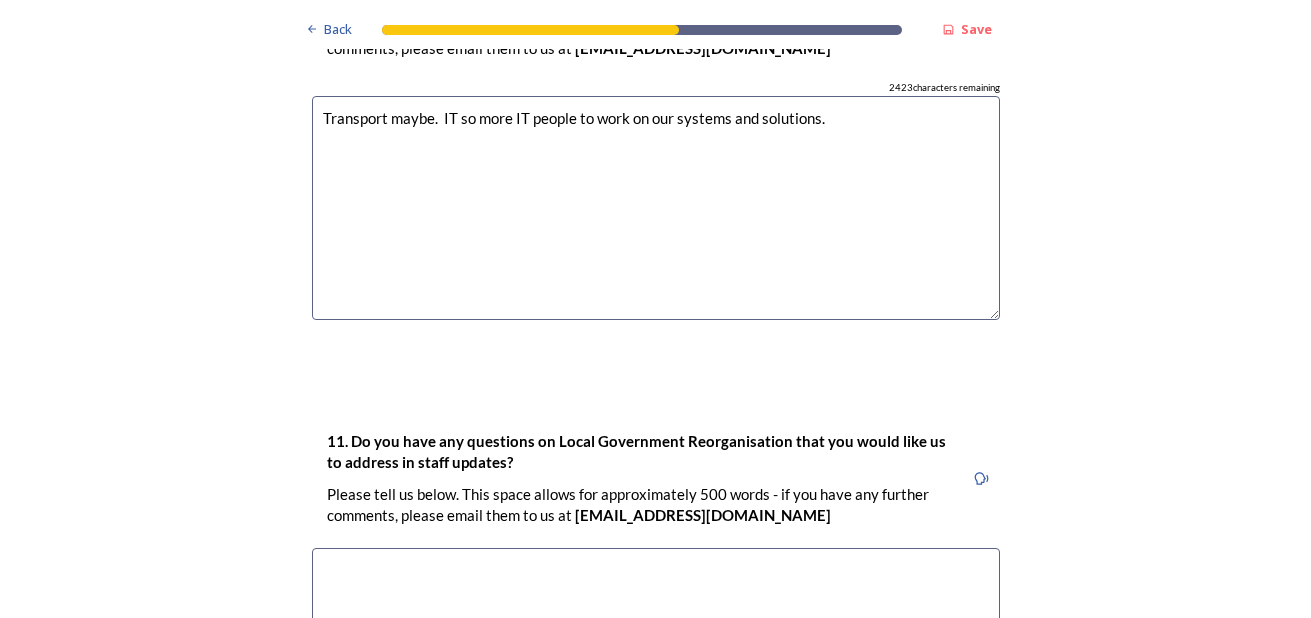 scroll, scrollTop: 6100, scrollLeft: 0, axis: vertical 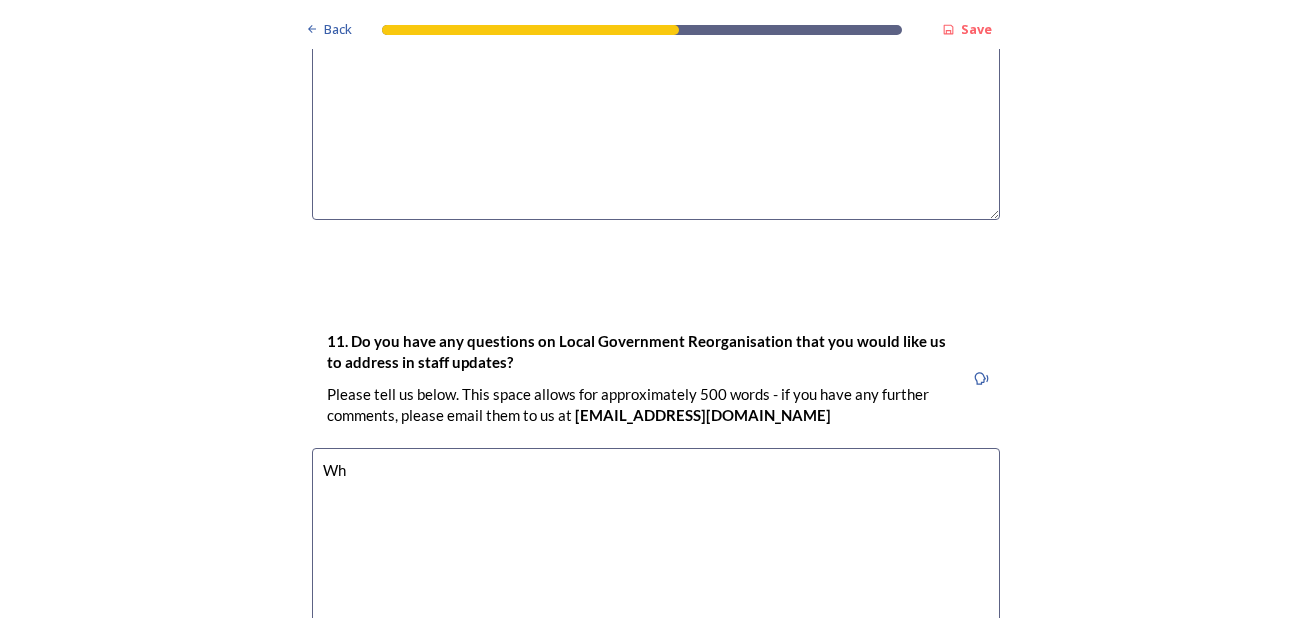 type on "W" 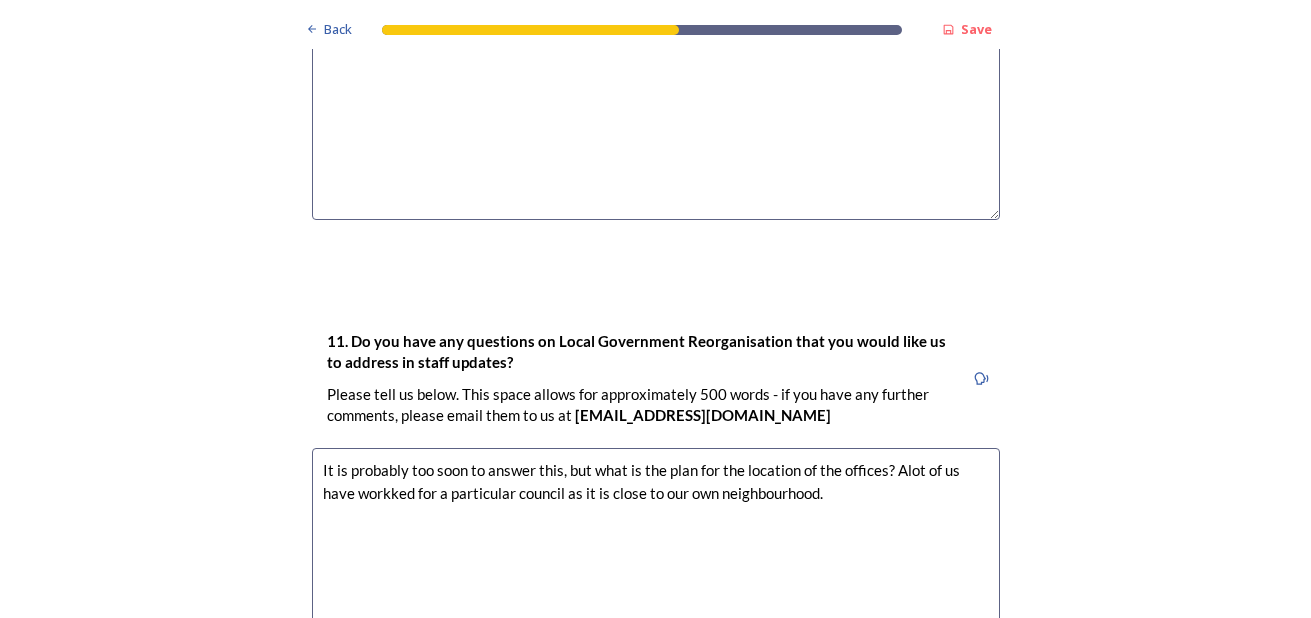 click on "It is probably too soon to answer this, but what is the plan for the location of the offices? Alot of us have workked for a particular council as it is close to our own neighbourhood." at bounding box center [656, 560] 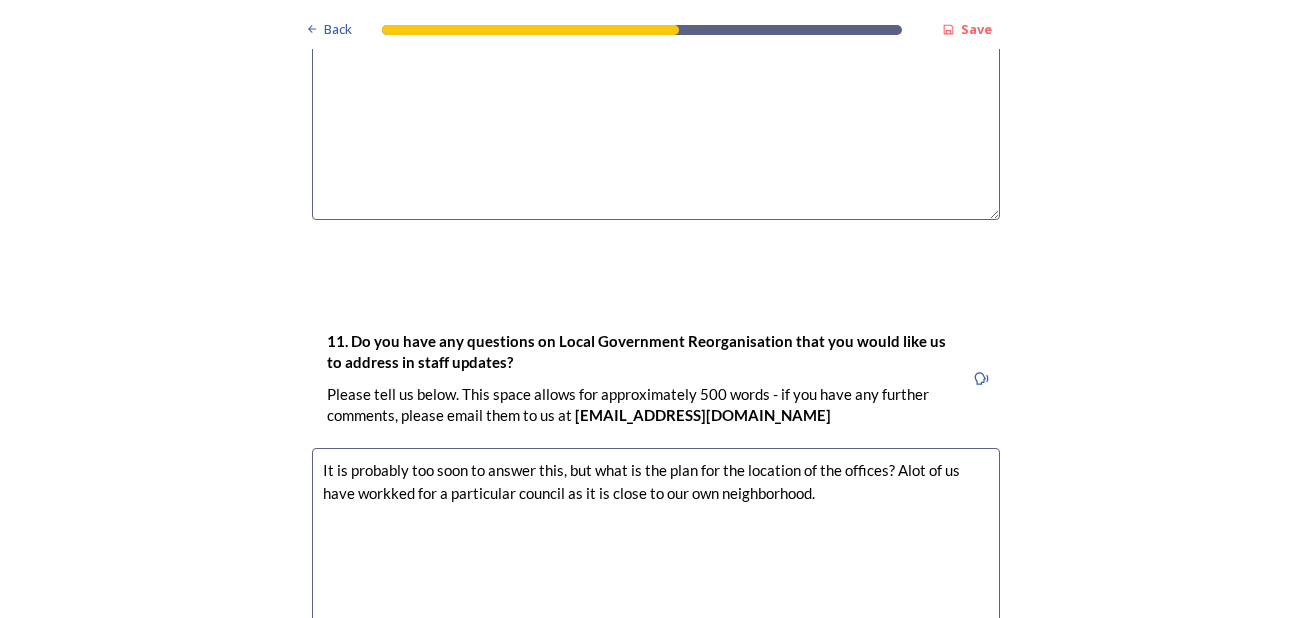 click on "It is probably too soon to answer this, but what is the plan for the location of the offices? Alot of us have workked for a particular council as it is close to our own neighborhood." at bounding box center [656, 560] 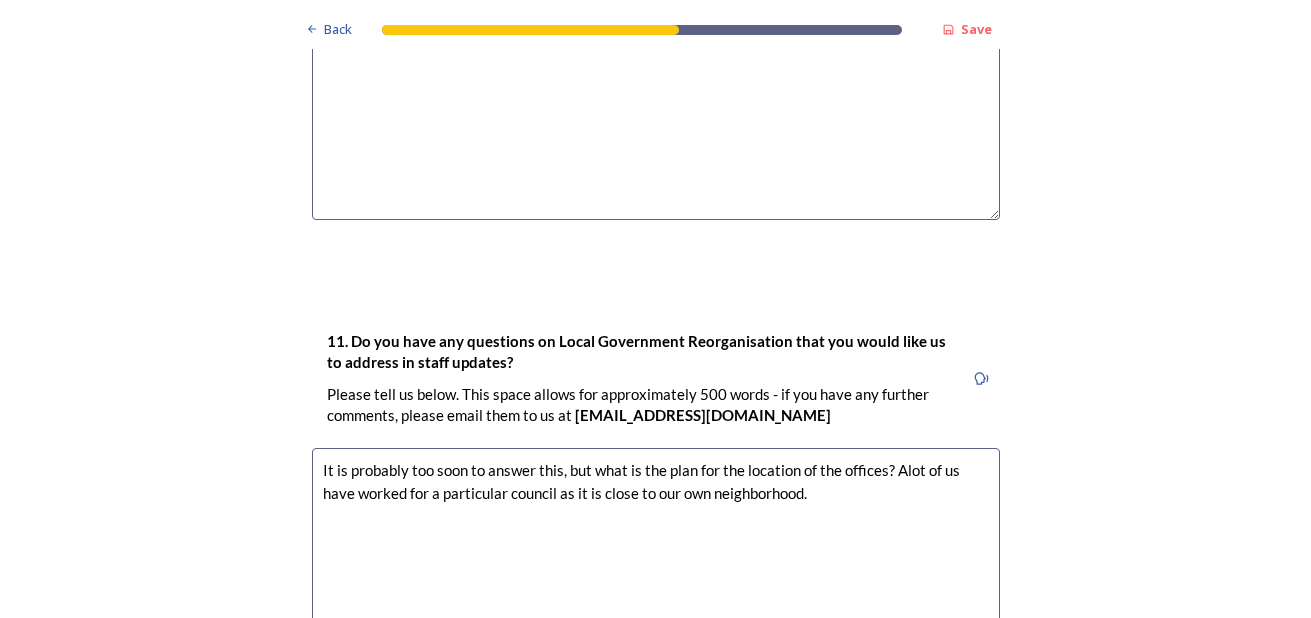click on "It is probably too soon to answer this, but what is the plan for the location of the offices? Alot of us have worked for a particular council as it is close to our own neighborhood." at bounding box center (656, 560) 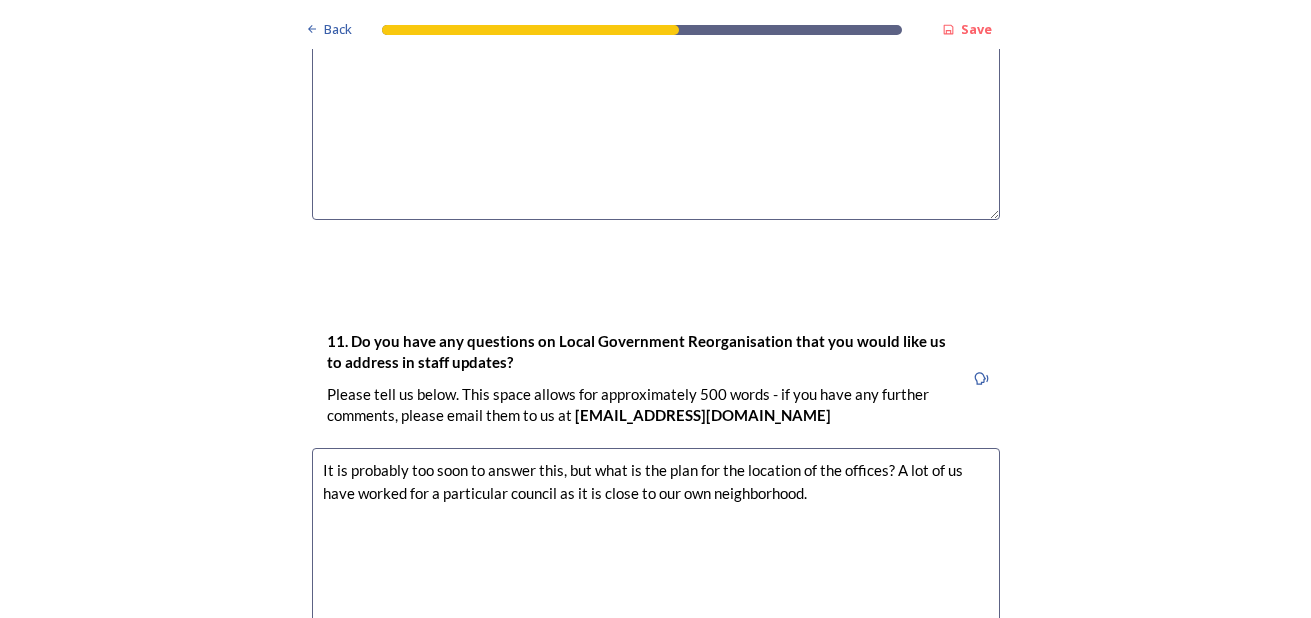 click on "It is probably too soon to answer this, but what is the plan for the location of the offices? A lot of us have worked for a particular council as it is close to our own neighborhood." at bounding box center [656, 560] 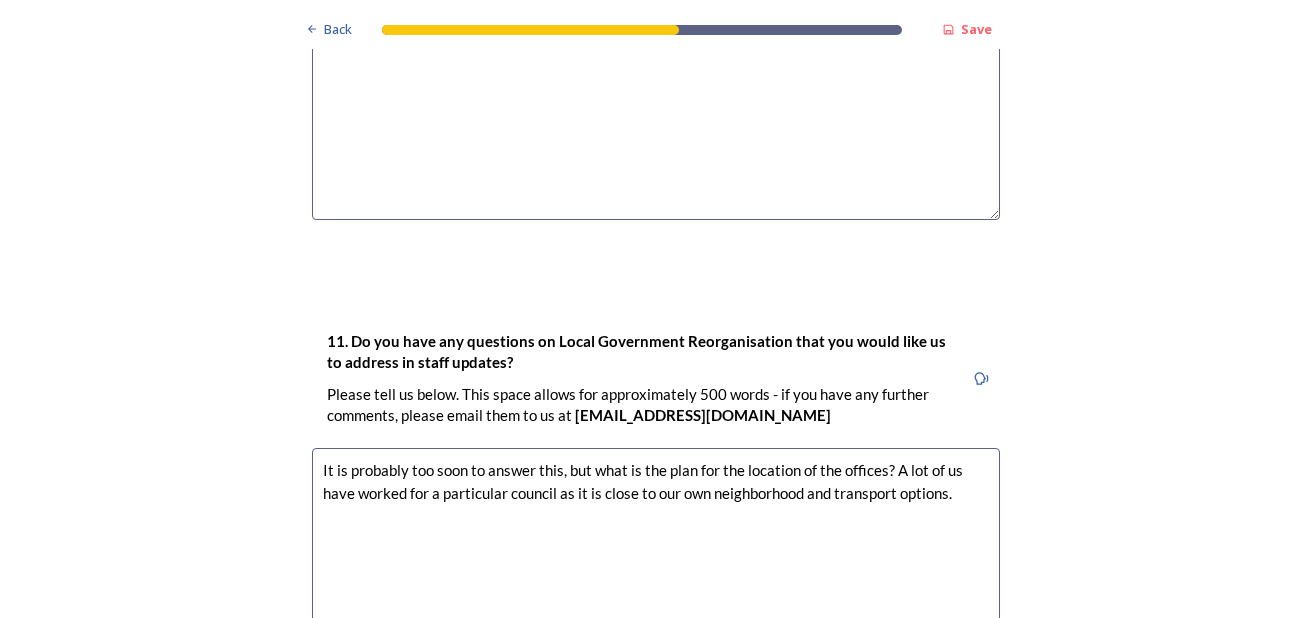 click on "It is probably too soon to answer this, but what is the plan for the location of the offices? A lot of us have worked for a particular council as it is close to our own neighborhood and transport options." at bounding box center [656, 560] 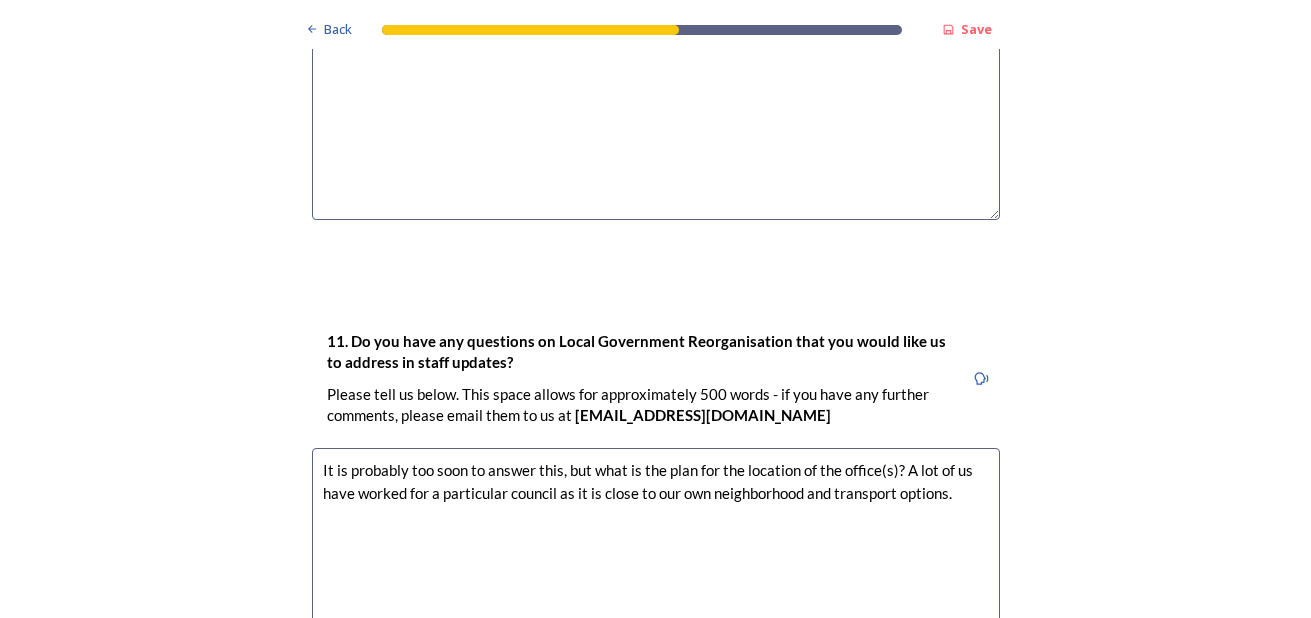 click on "It is probably too soon to answer this, but what is the plan for the location of the office(s)? A lot of us have worked for a particular council as it is close to our own neighborhood and transport options." at bounding box center [656, 560] 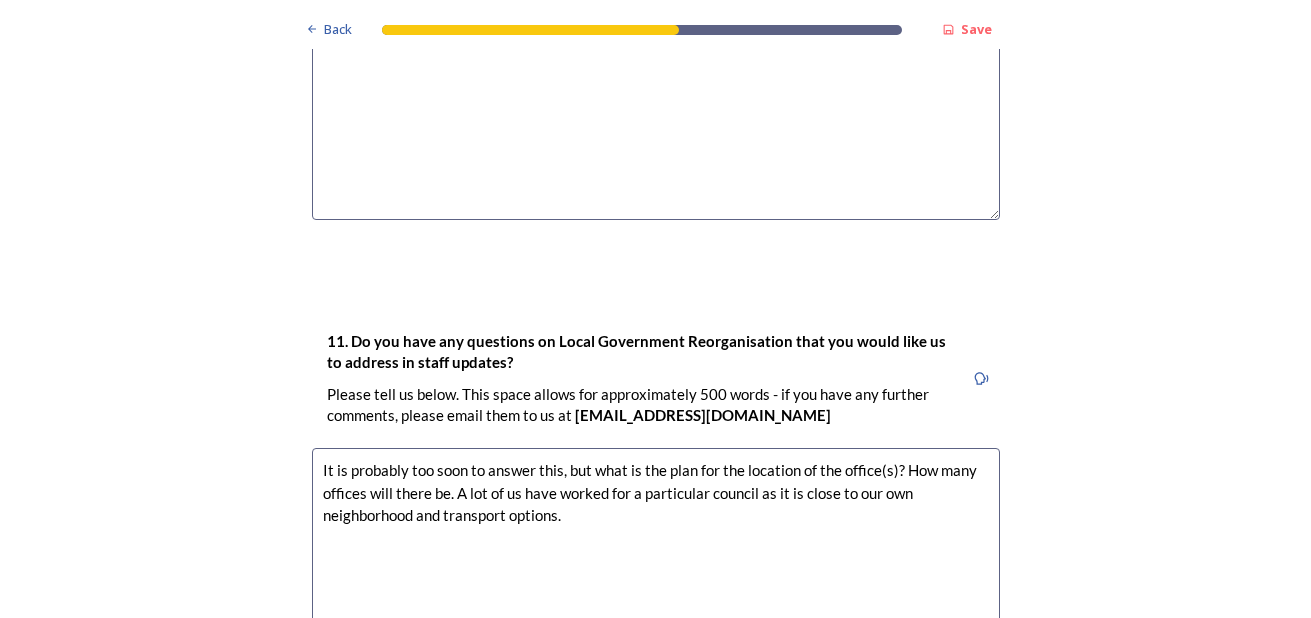 click on "It is probably too soon to answer this, but what is the plan for the location of the office(s)? How many offices will there be. A lot of us have worked for a particular council as it is close to our own neighborhood and transport options." at bounding box center [656, 560] 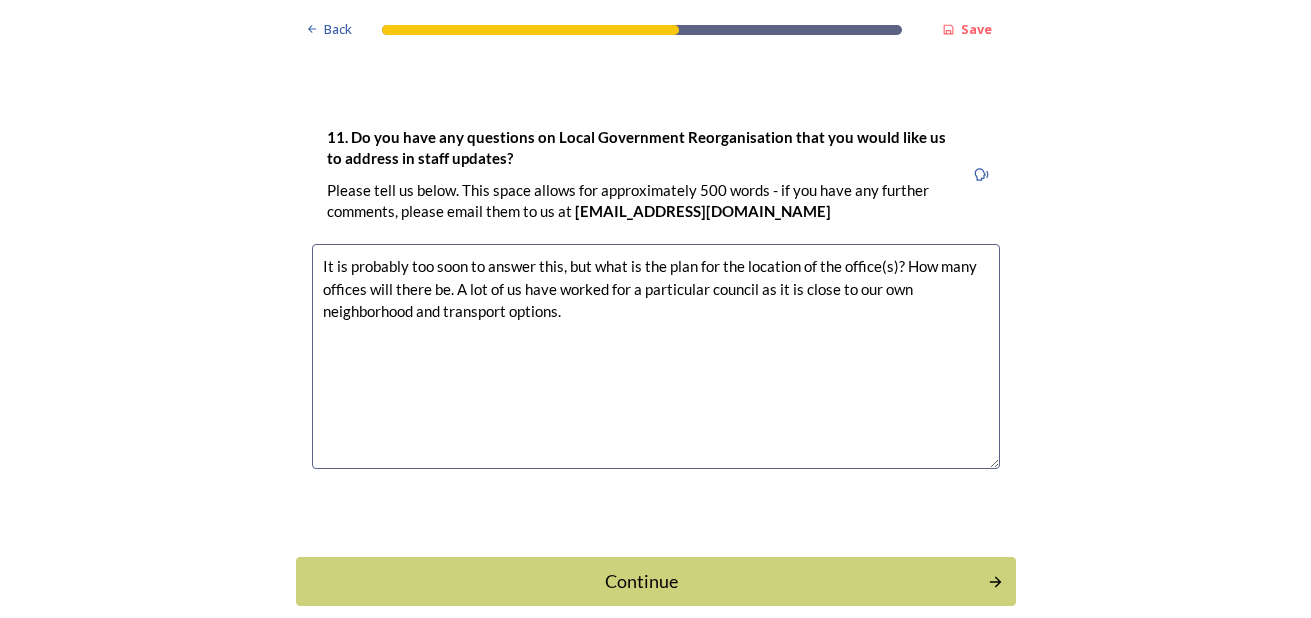 scroll, scrollTop: 6104, scrollLeft: 0, axis: vertical 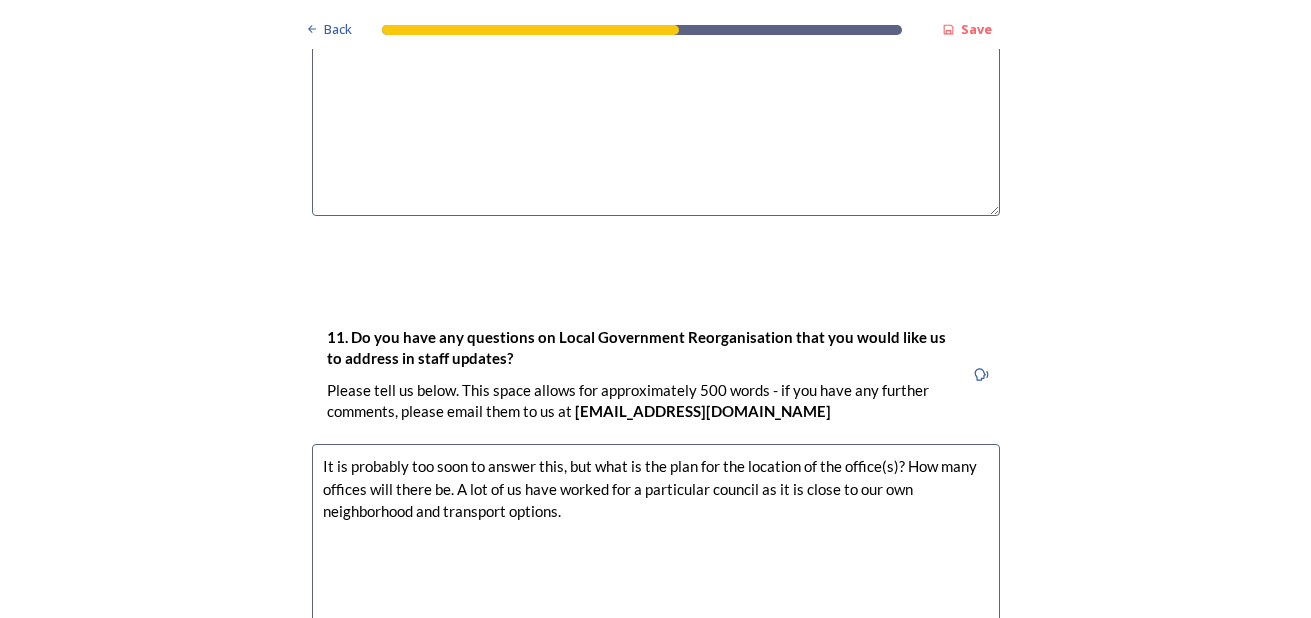 click on "It is probably too soon to answer this, but what is the plan for the location of the office(s)? How many offices will there be. A lot of us have worked for a particular council as it is close to our own neighborhood and transport options." at bounding box center (656, 556) 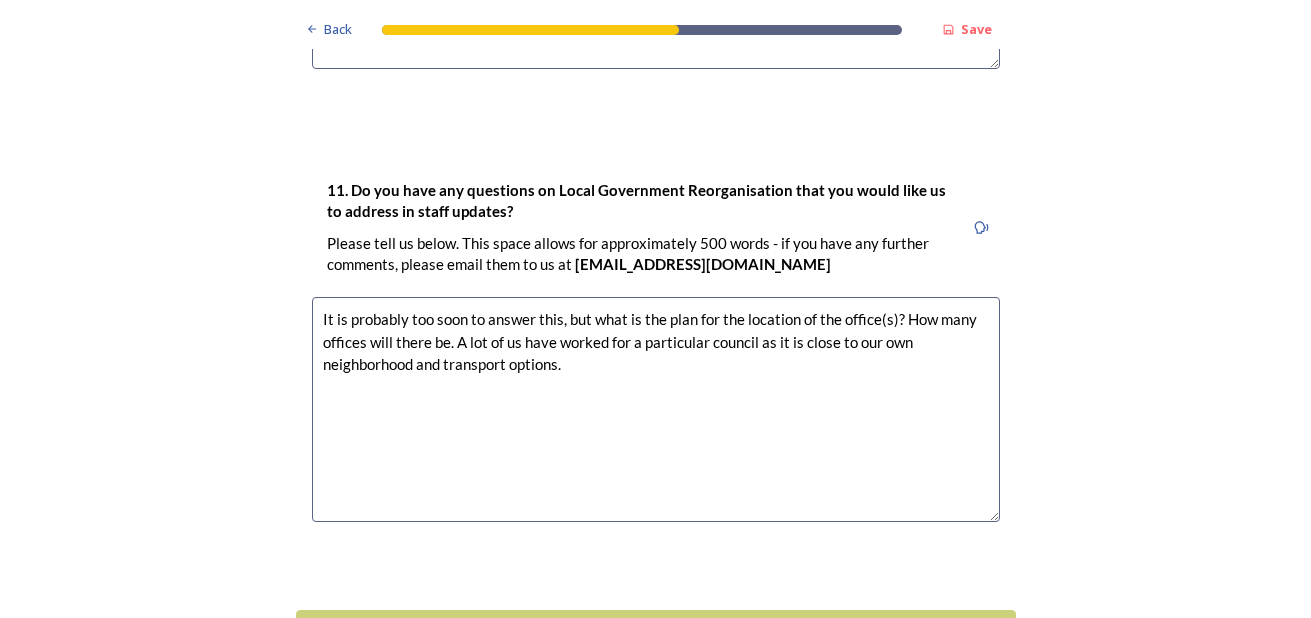 scroll, scrollTop: 6304, scrollLeft: 0, axis: vertical 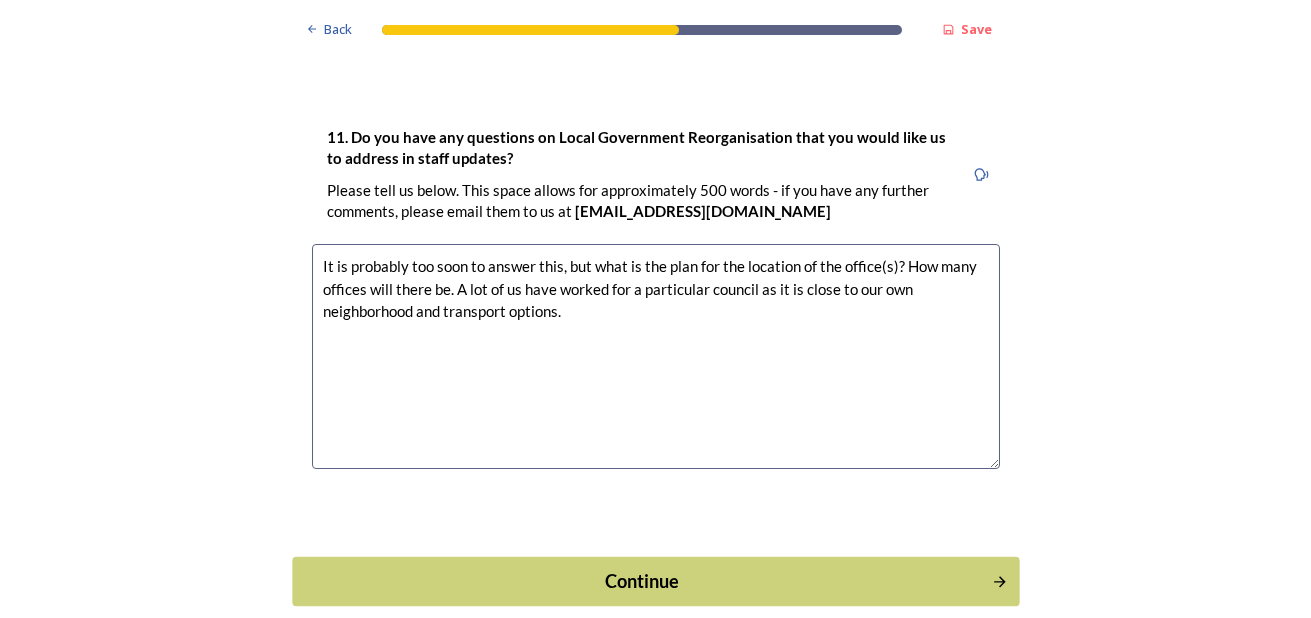 type on "It is probably too soon to answer this, but what is the plan for the location of the office(s)? How many offices will there be. A lot of us have worked for a particular council as it is close to our own neighborhood and transport options." 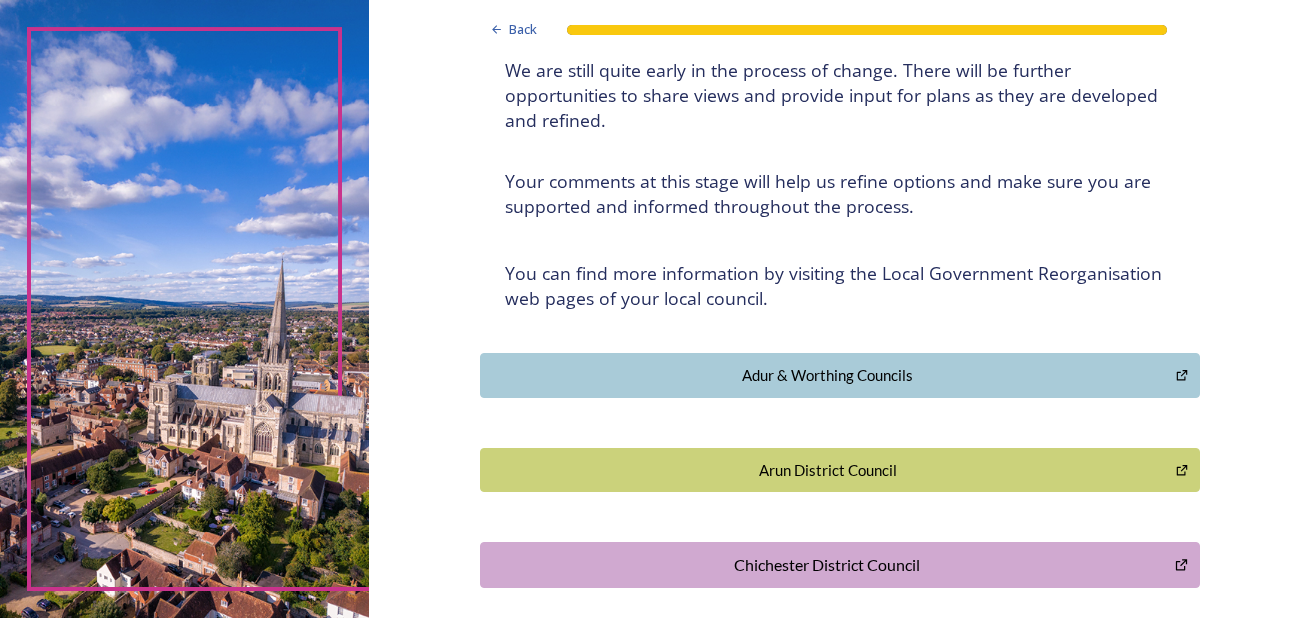 scroll, scrollTop: 300, scrollLeft: 0, axis: vertical 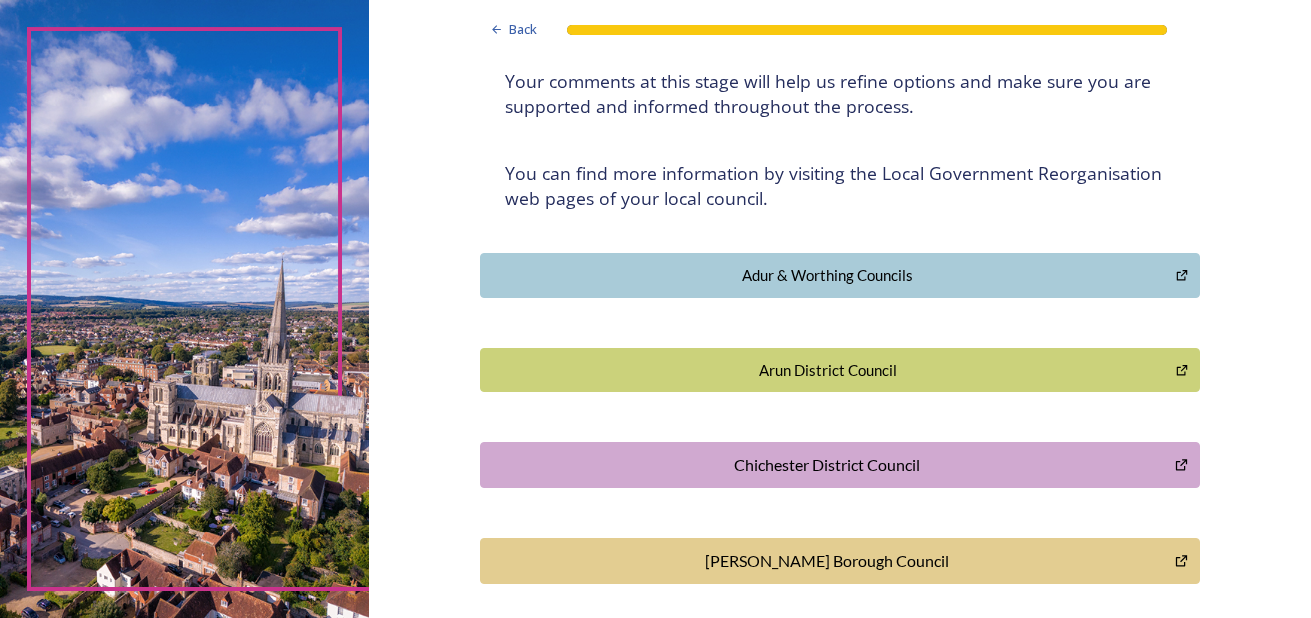 click on "Adur & Worthing Councils" at bounding box center (828, 275) 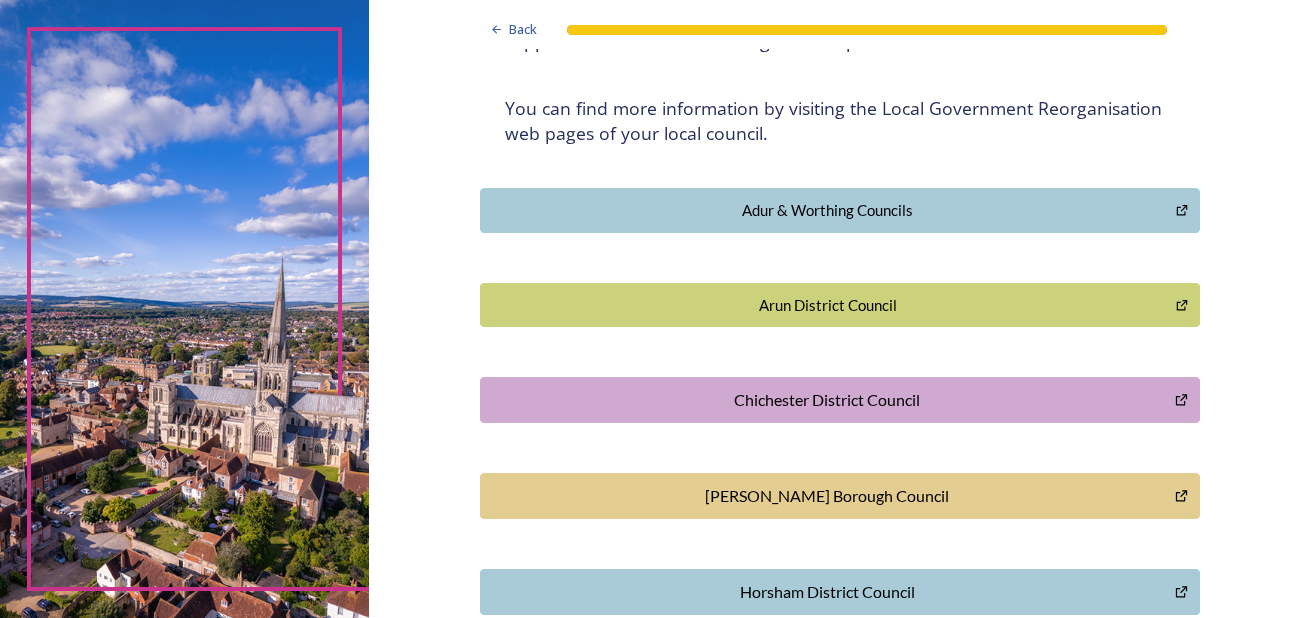 scroll, scrollTop: 400, scrollLeft: 0, axis: vertical 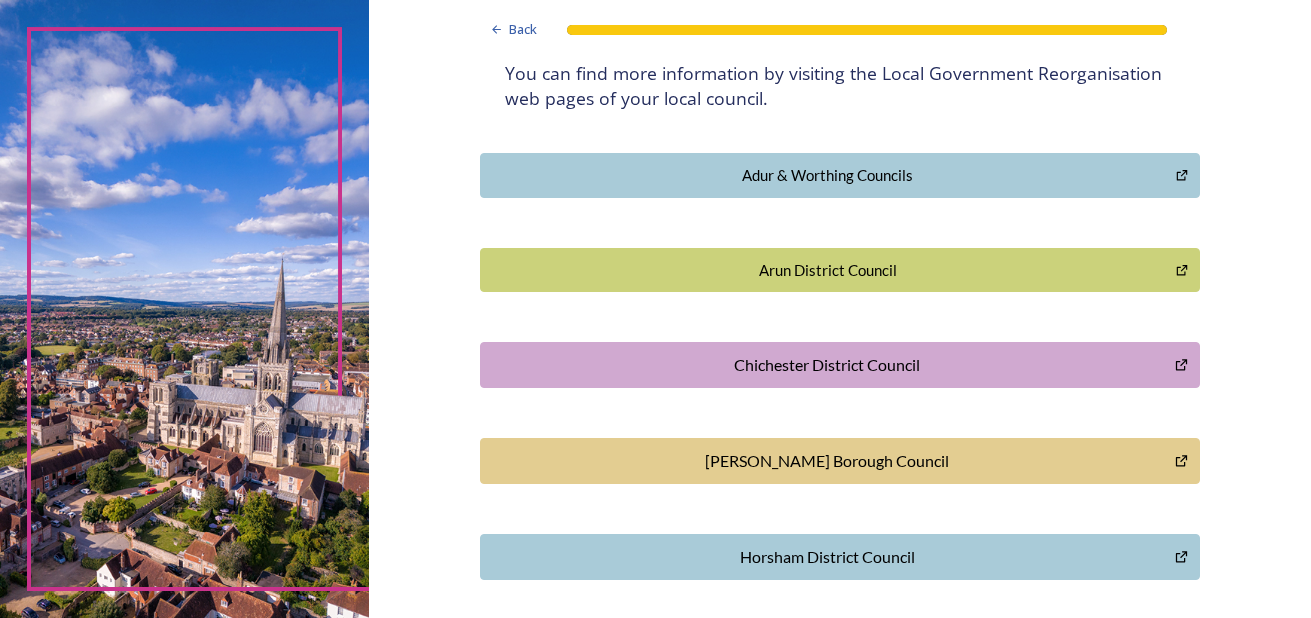 click on "Arun District Council" at bounding box center [828, 270] 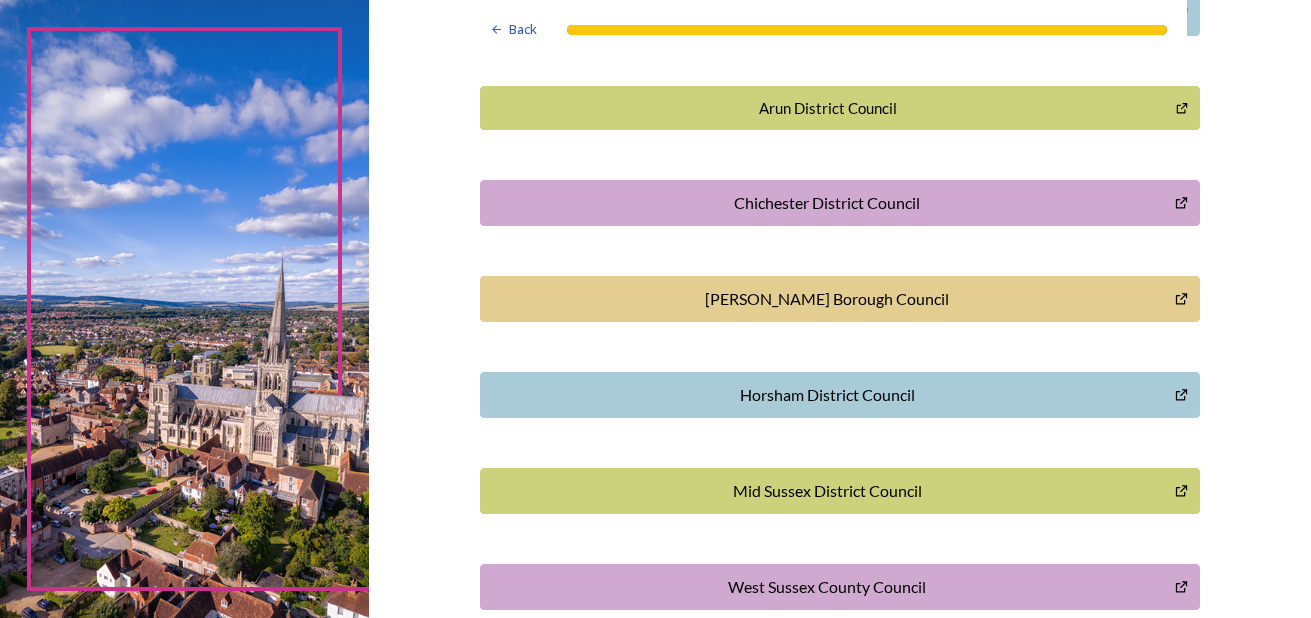 scroll, scrollTop: 600, scrollLeft: 0, axis: vertical 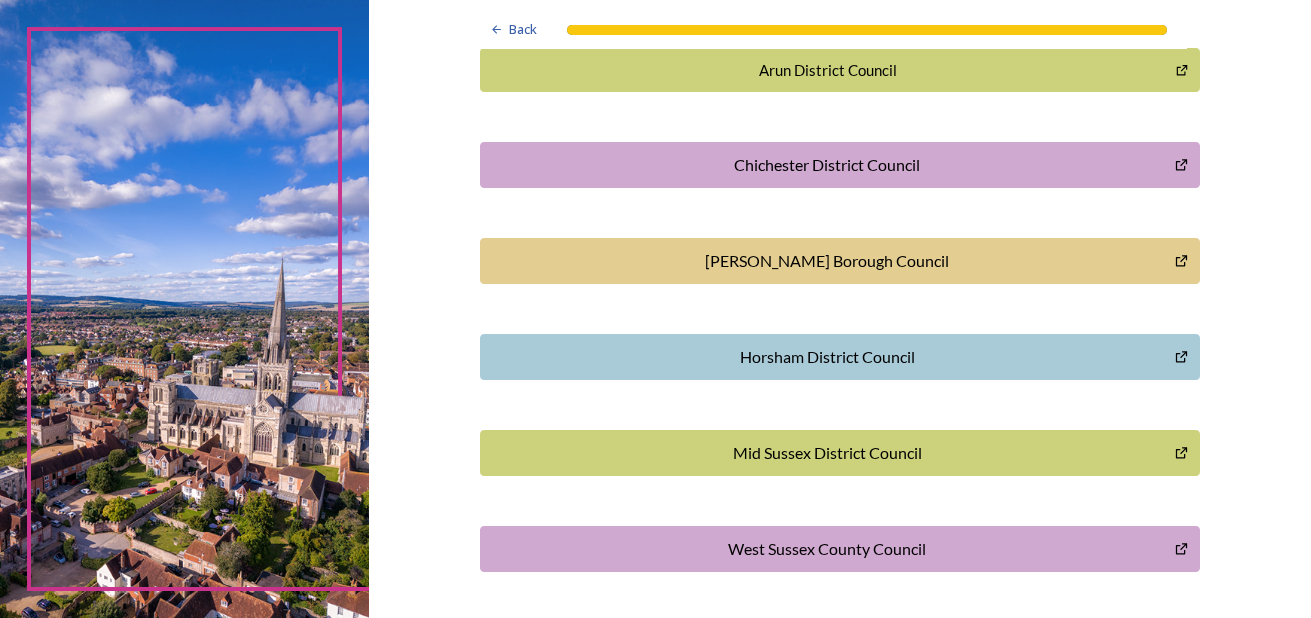 click on "Horsham District Council" at bounding box center [840, 357] 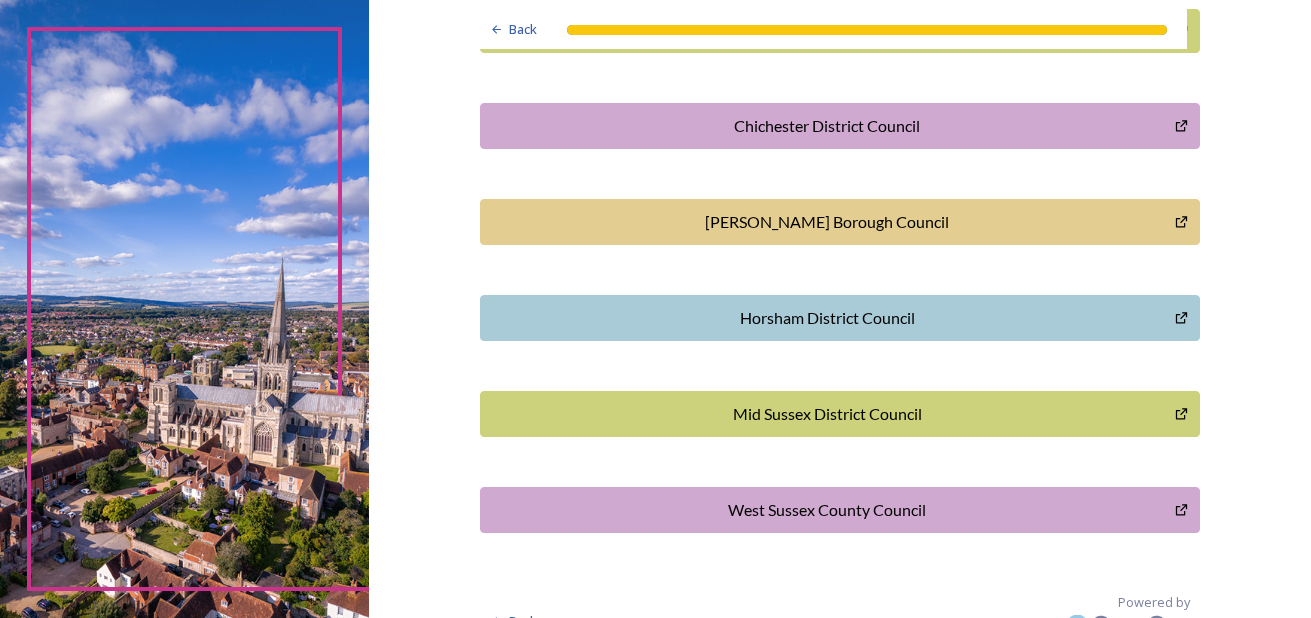 scroll, scrollTop: 670, scrollLeft: 0, axis: vertical 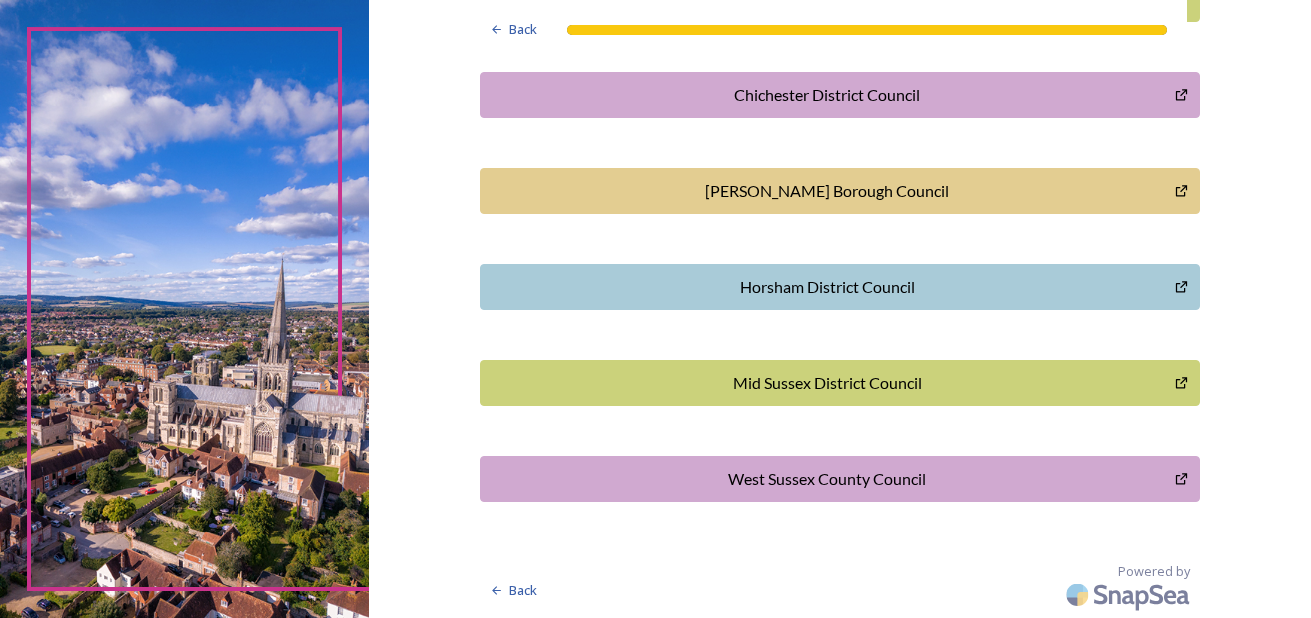 click on "West Sussex County Council" at bounding box center (827, 479) 